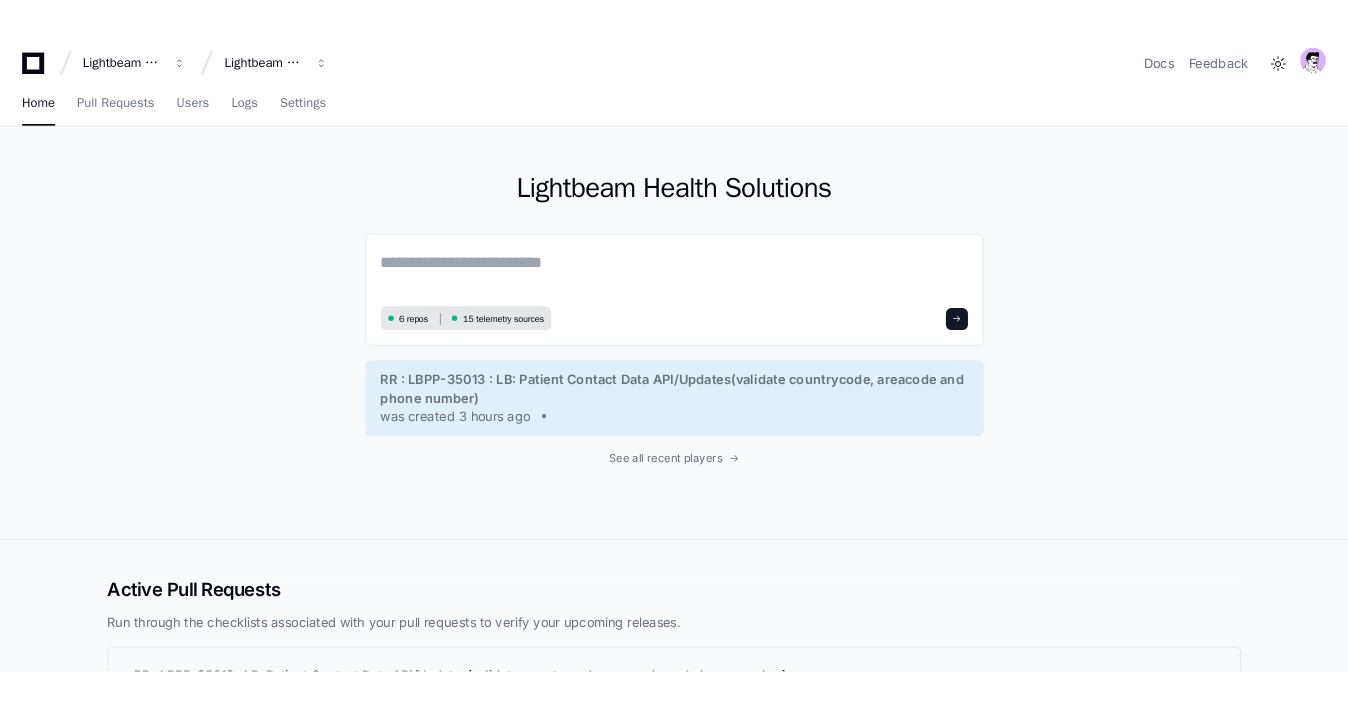 scroll, scrollTop: 0, scrollLeft: 0, axis: both 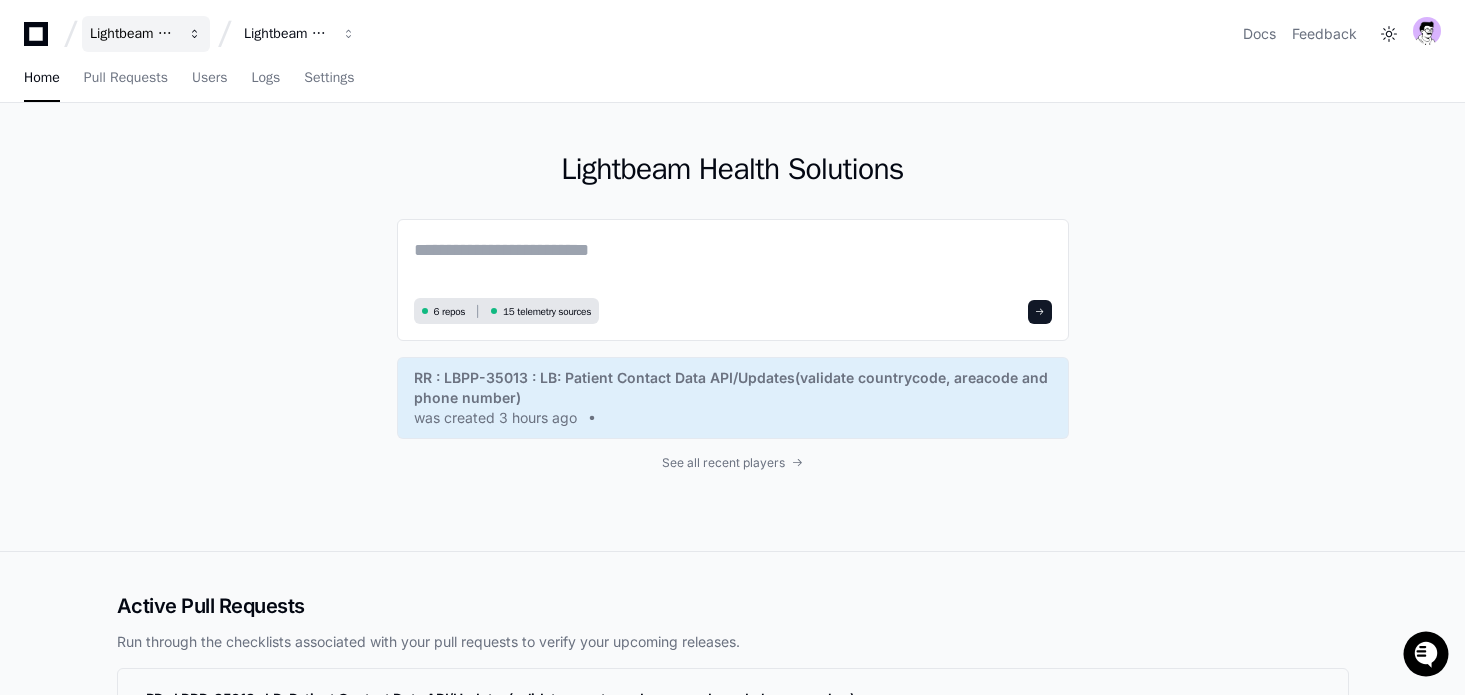 click on "Lightbeam Health" at bounding box center [133, 34] 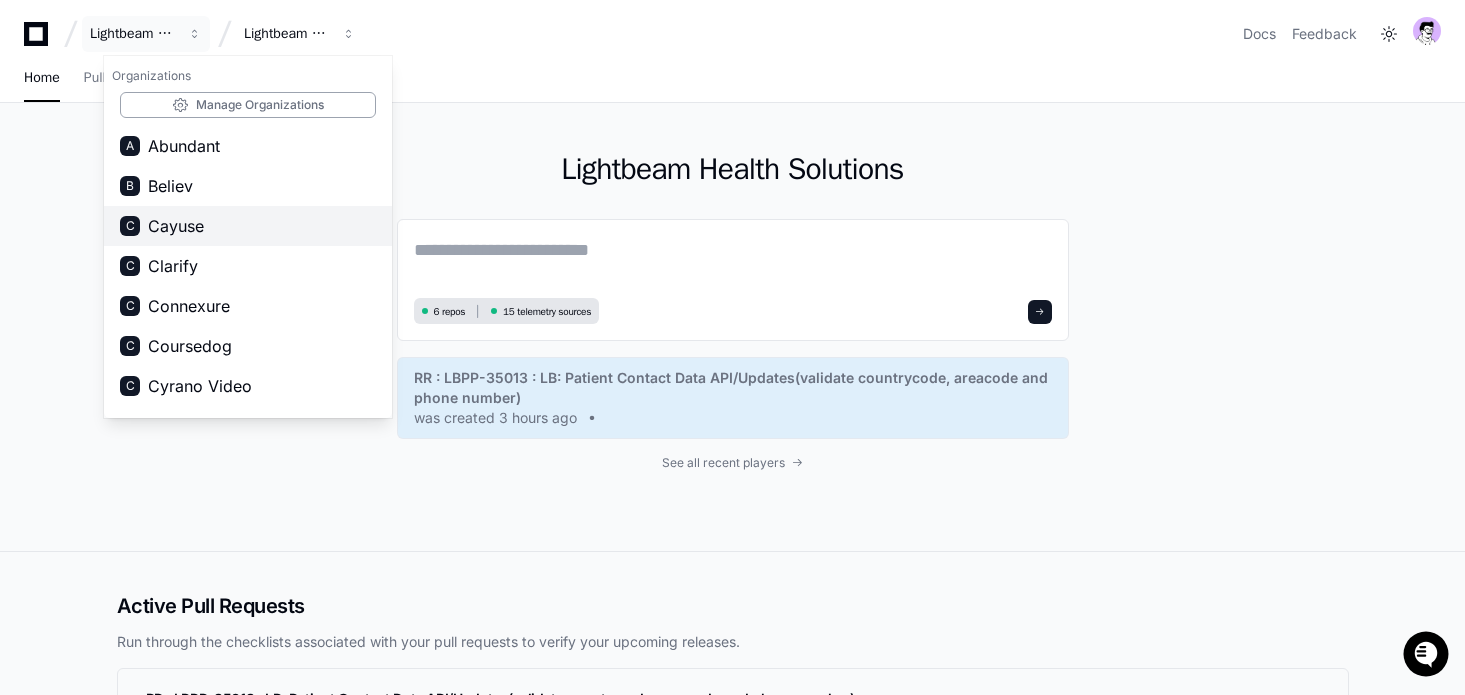 click on "Cayuse" at bounding box center [176, 226] 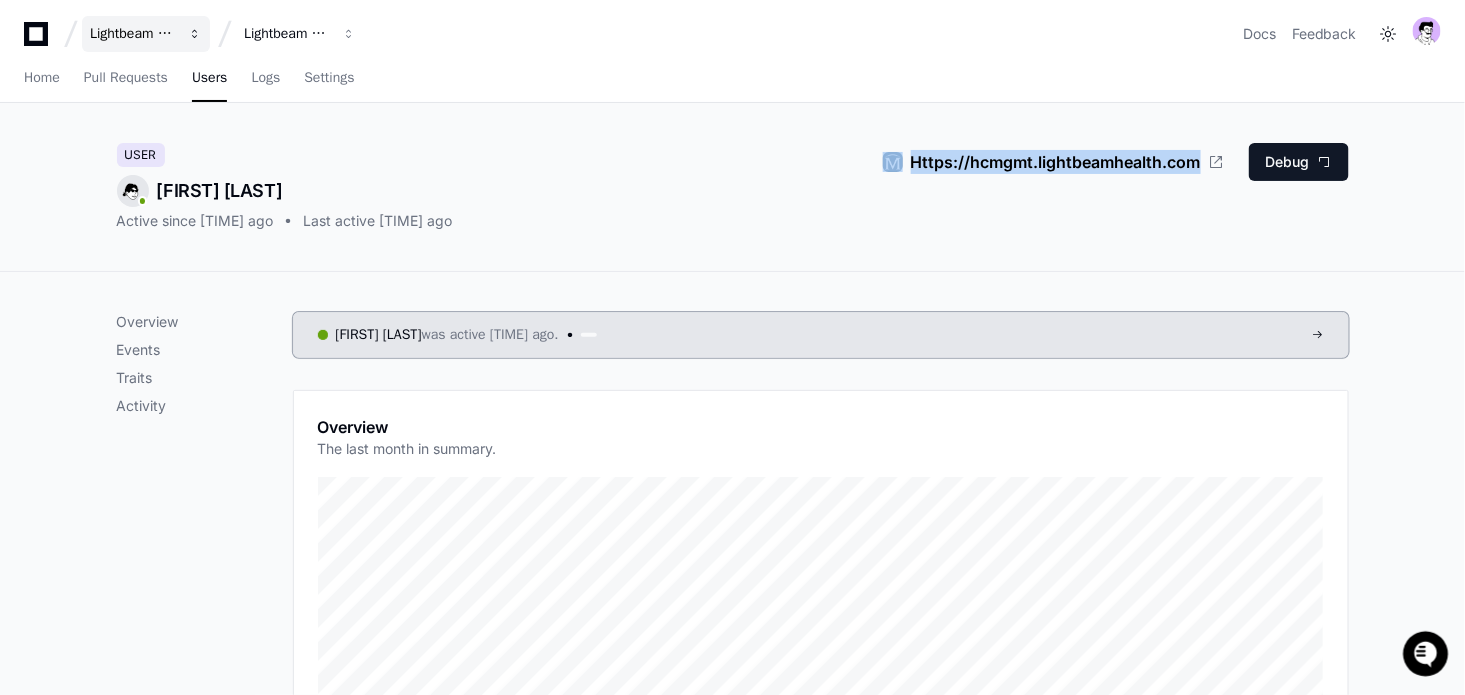 scroll, scrollTop: 0, scrollLeft: 0, axis: both 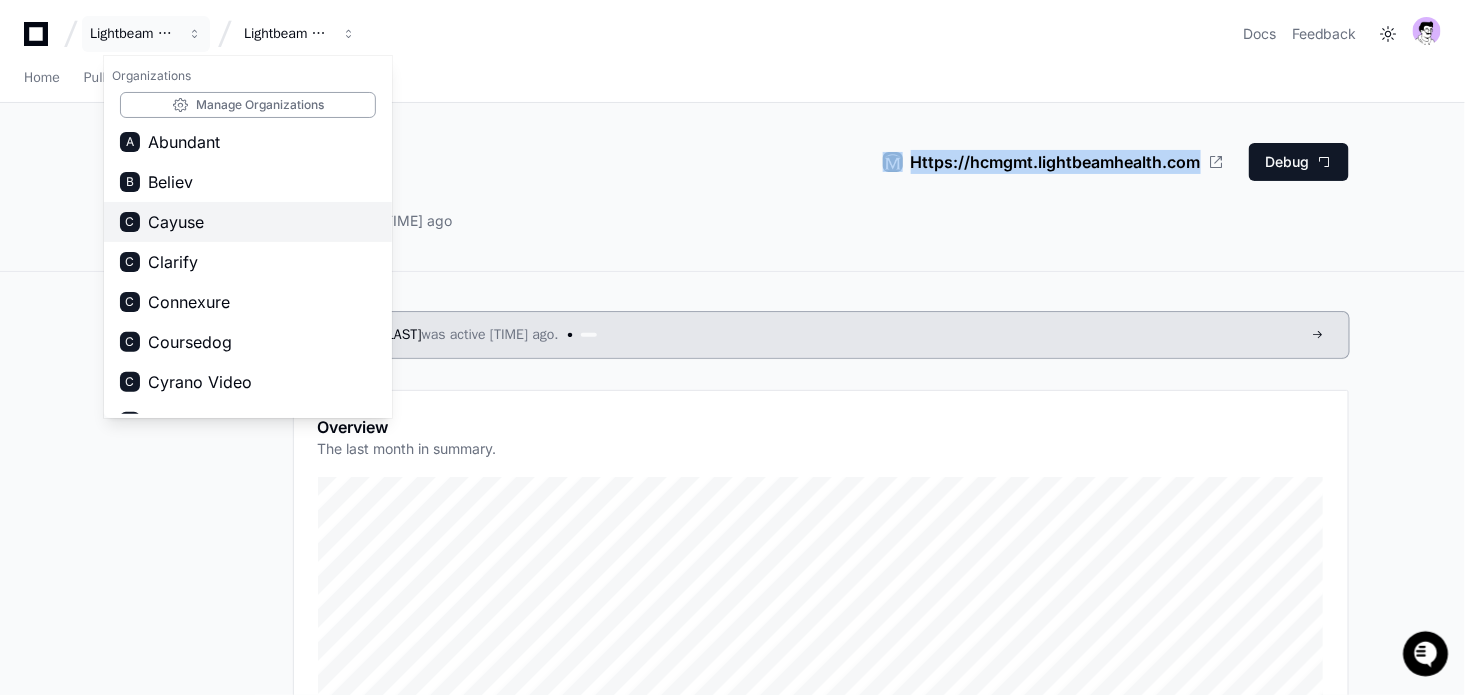 click on "Cayuse" at bounding box center (176, 222) 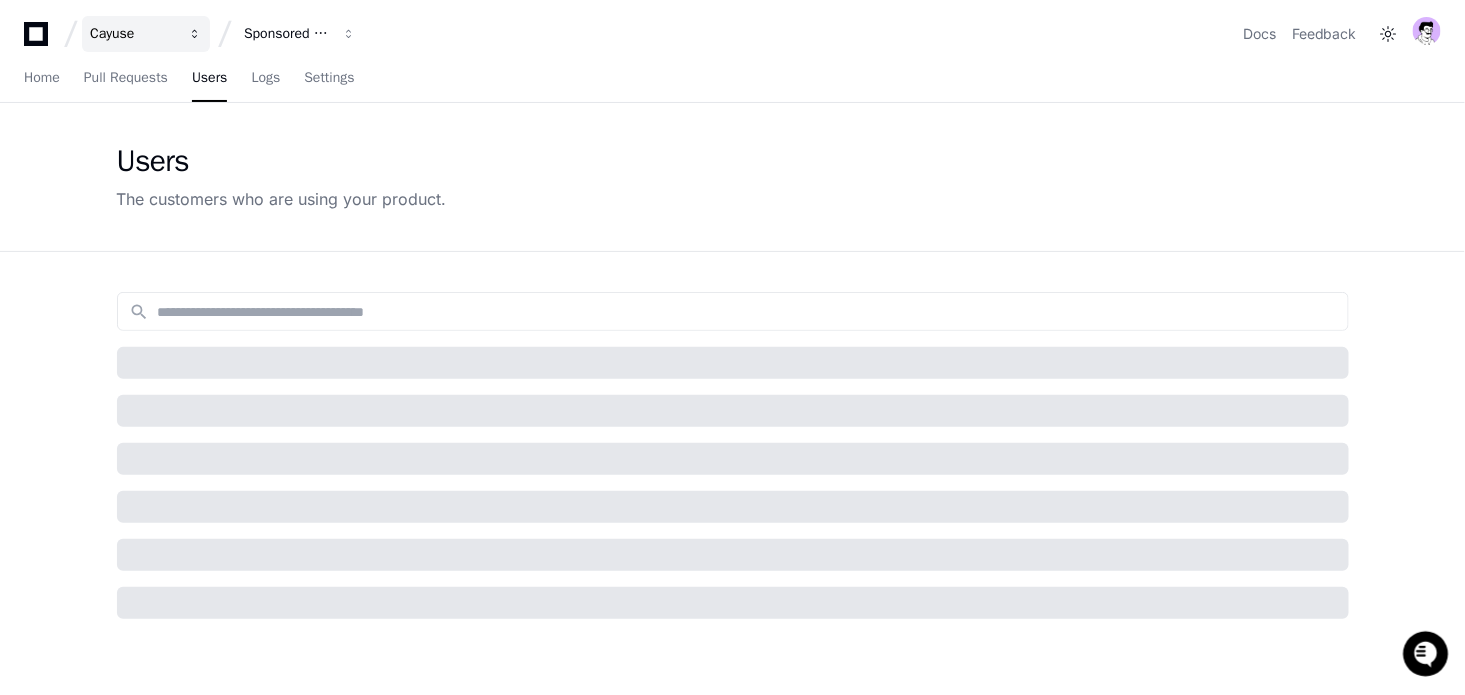 click on "Cayuse" at bounding box center [133, 34] 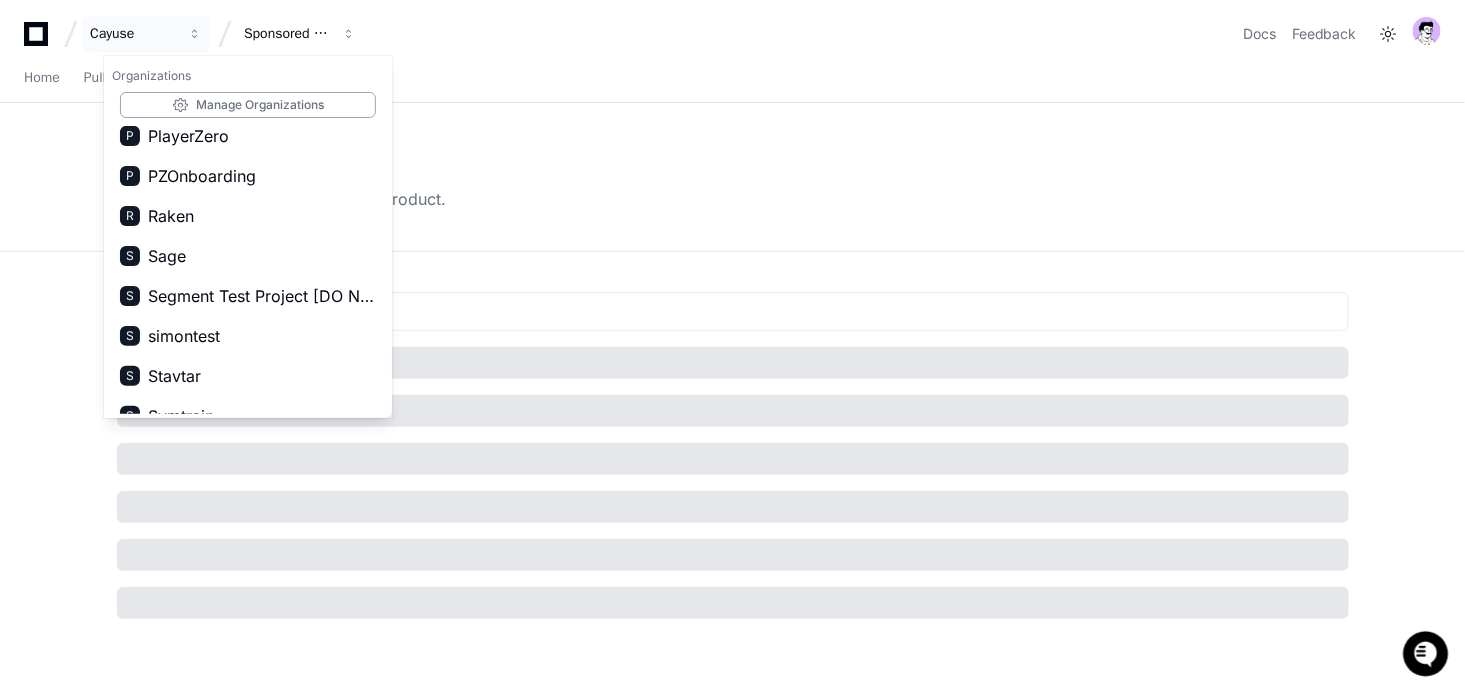 scroll, scrollTop: 1351, scrollLeft: 0, axis: vertical 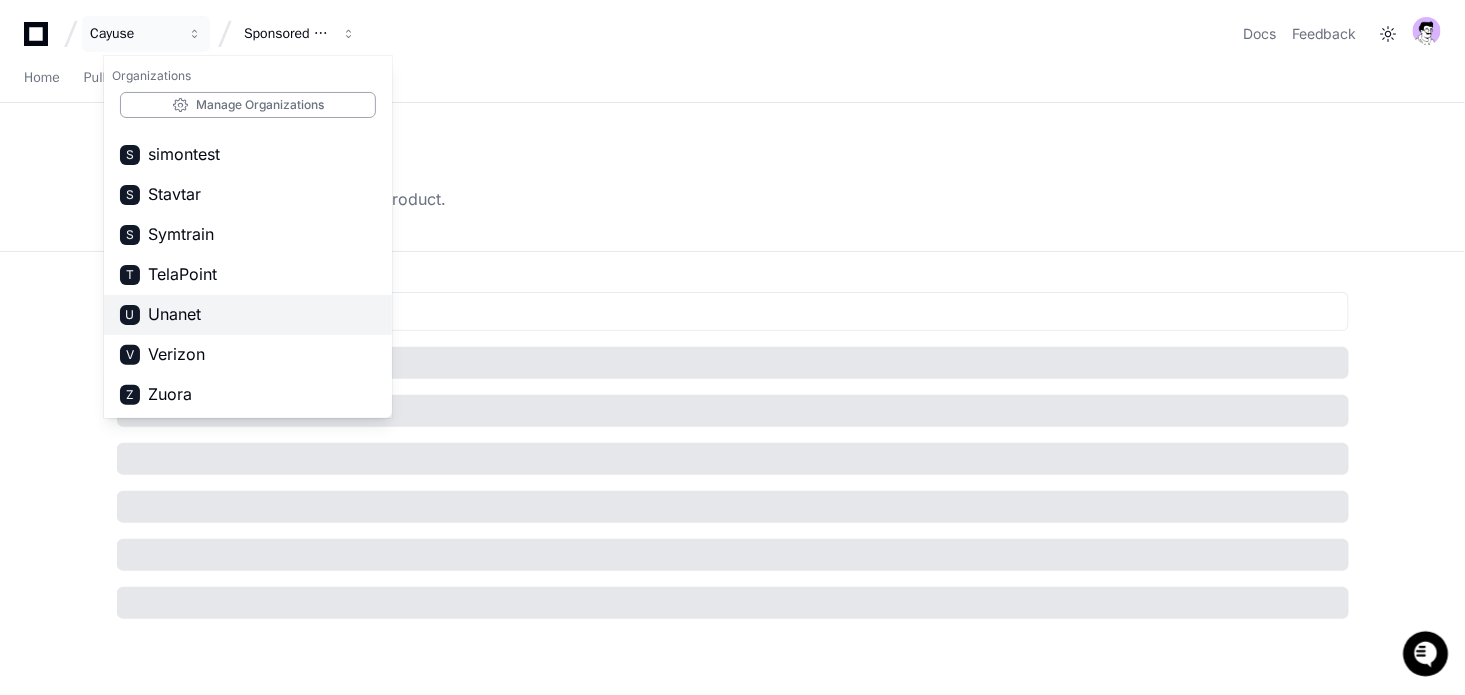 click on "U  Unanet" at bounding box center (248, 315) 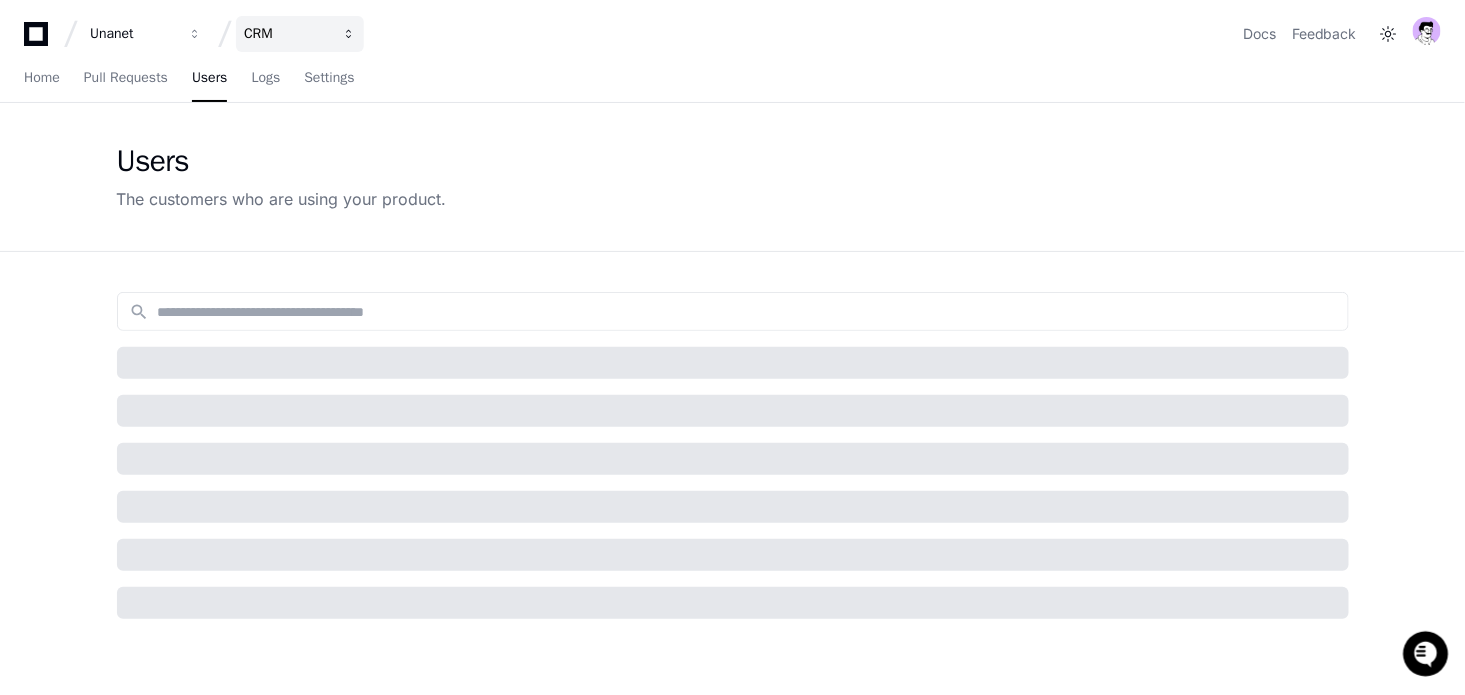 click on "CRM" at bounding box center (133, 34) 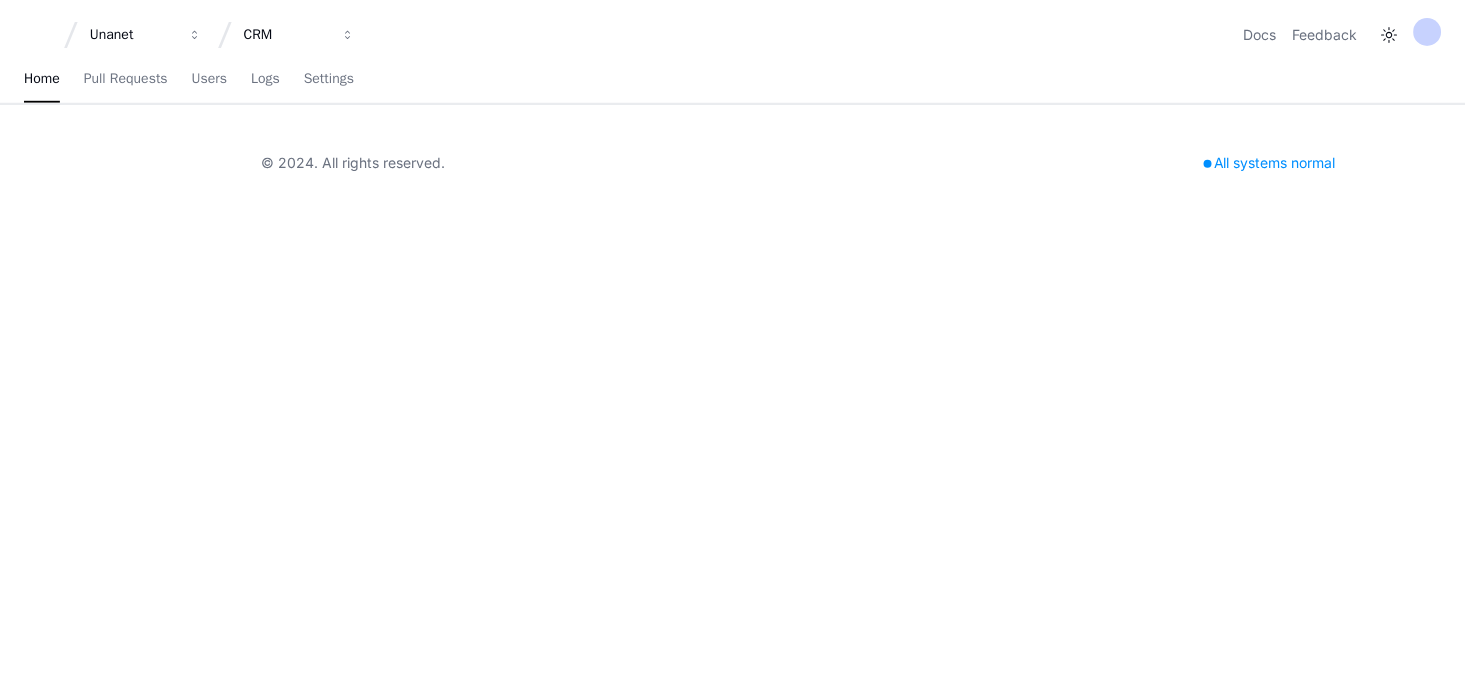 scroll, scrollTop: 0, scrollLeft: 0, axis: both 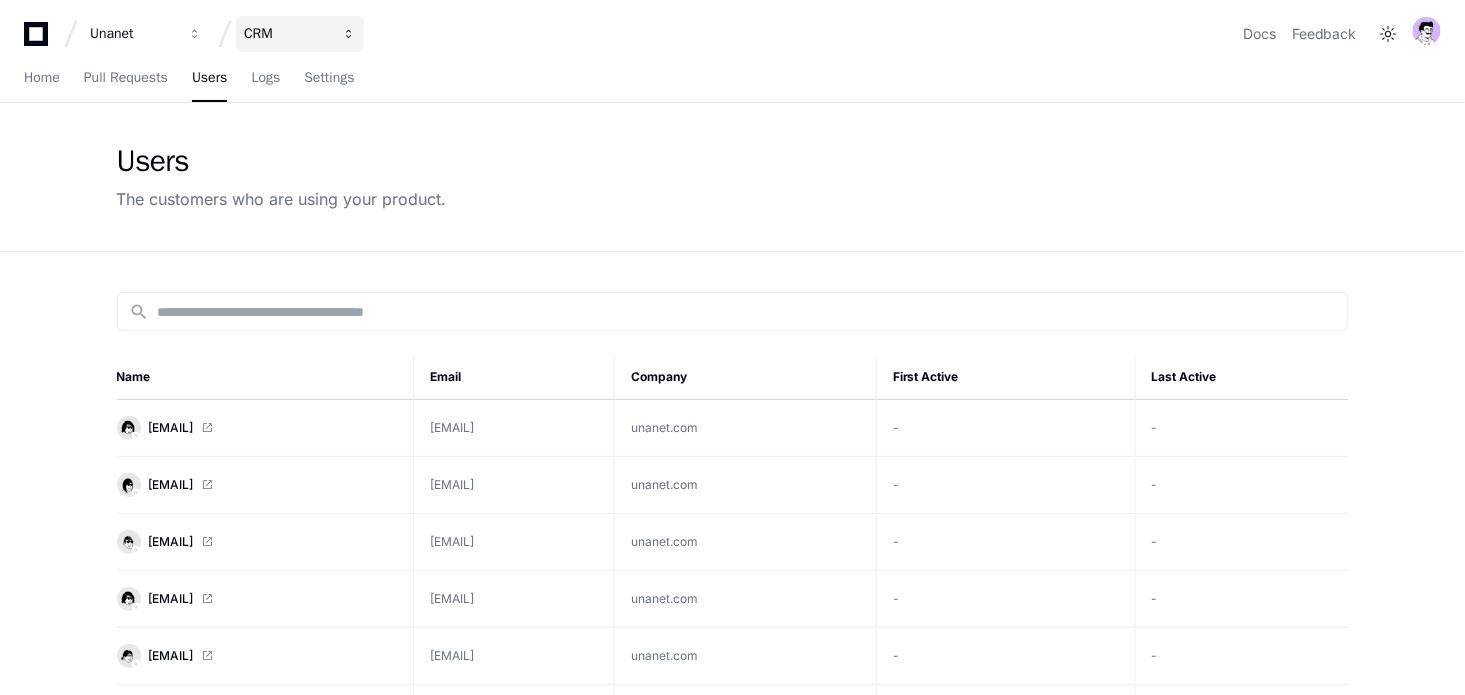 click on "CRM" at bounding box center [133, 34] 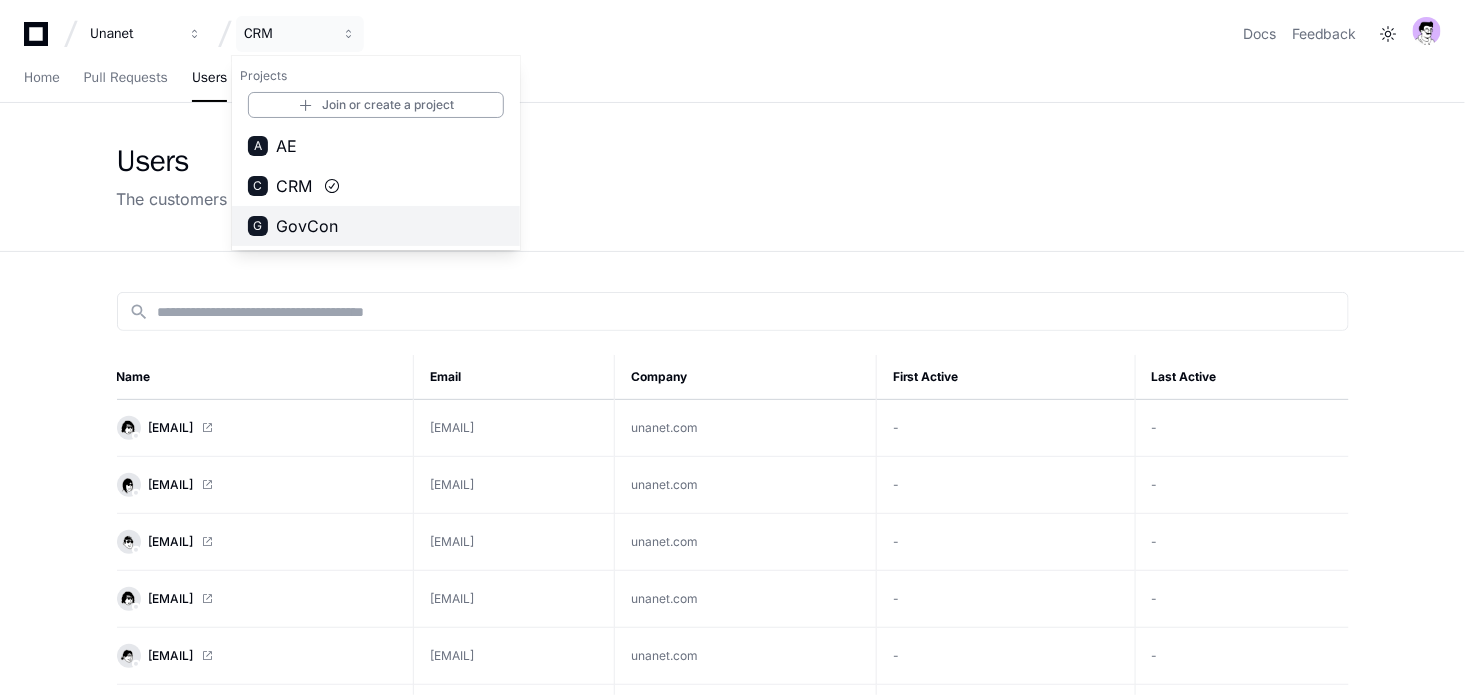 click on "GovCon" at bounding box center (307, 226) 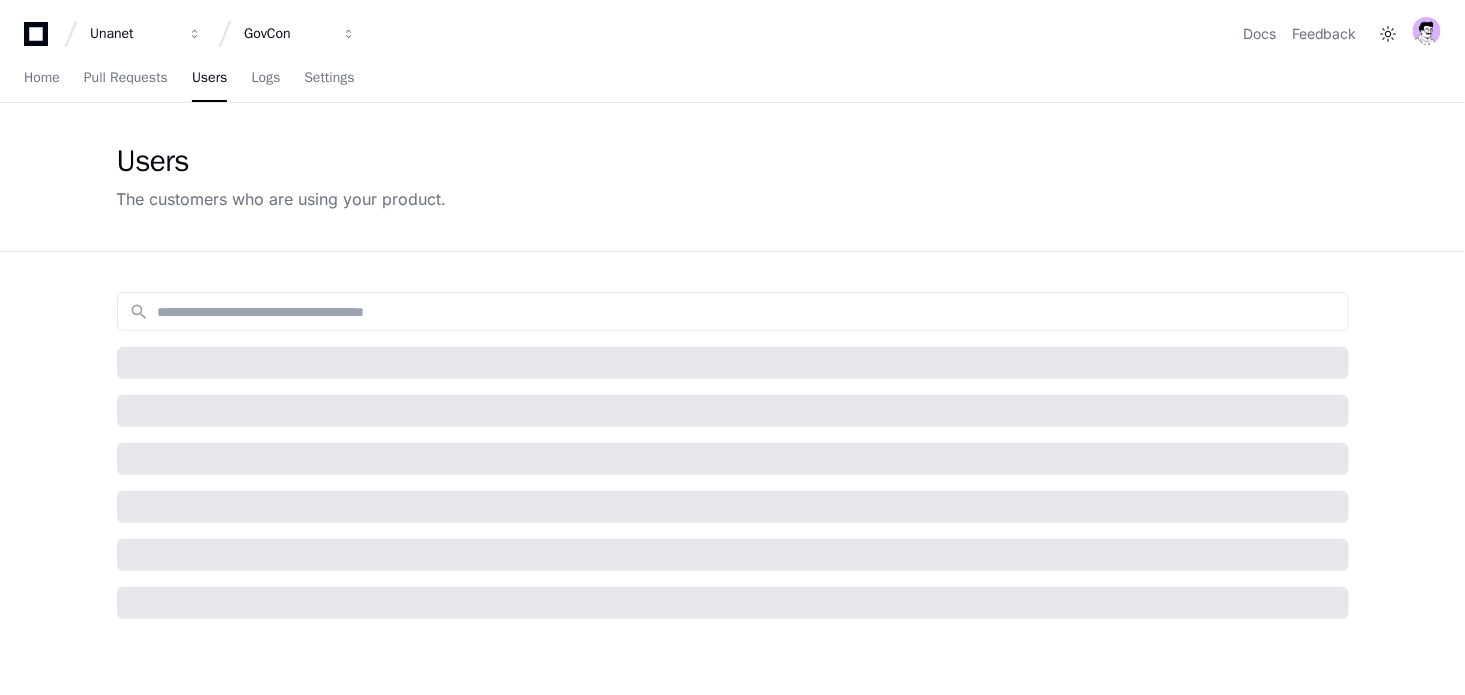 scroll, scrollTop: 0, scrollLeft: 0, axis: both 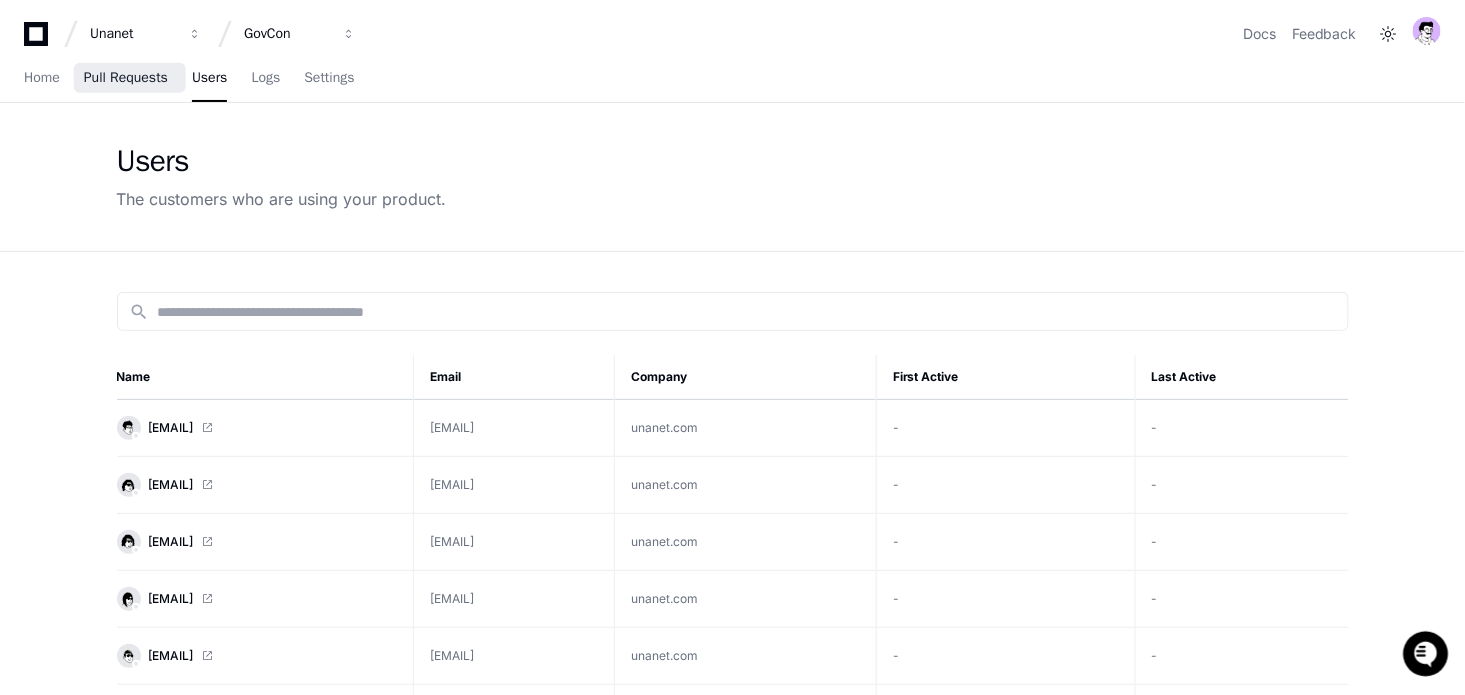 click on "Pull Requests" at bounding box center [126, 78] 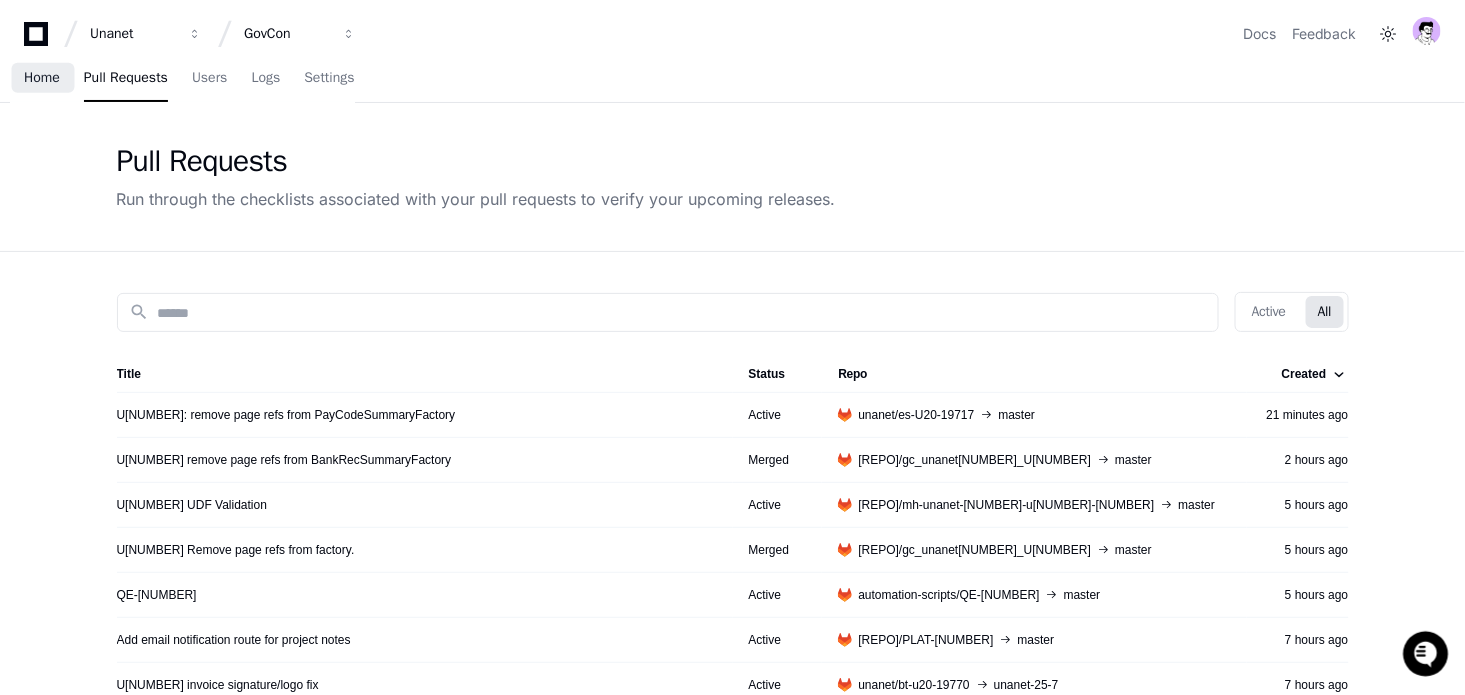 click on "Home" at bounding box center [42, 78] 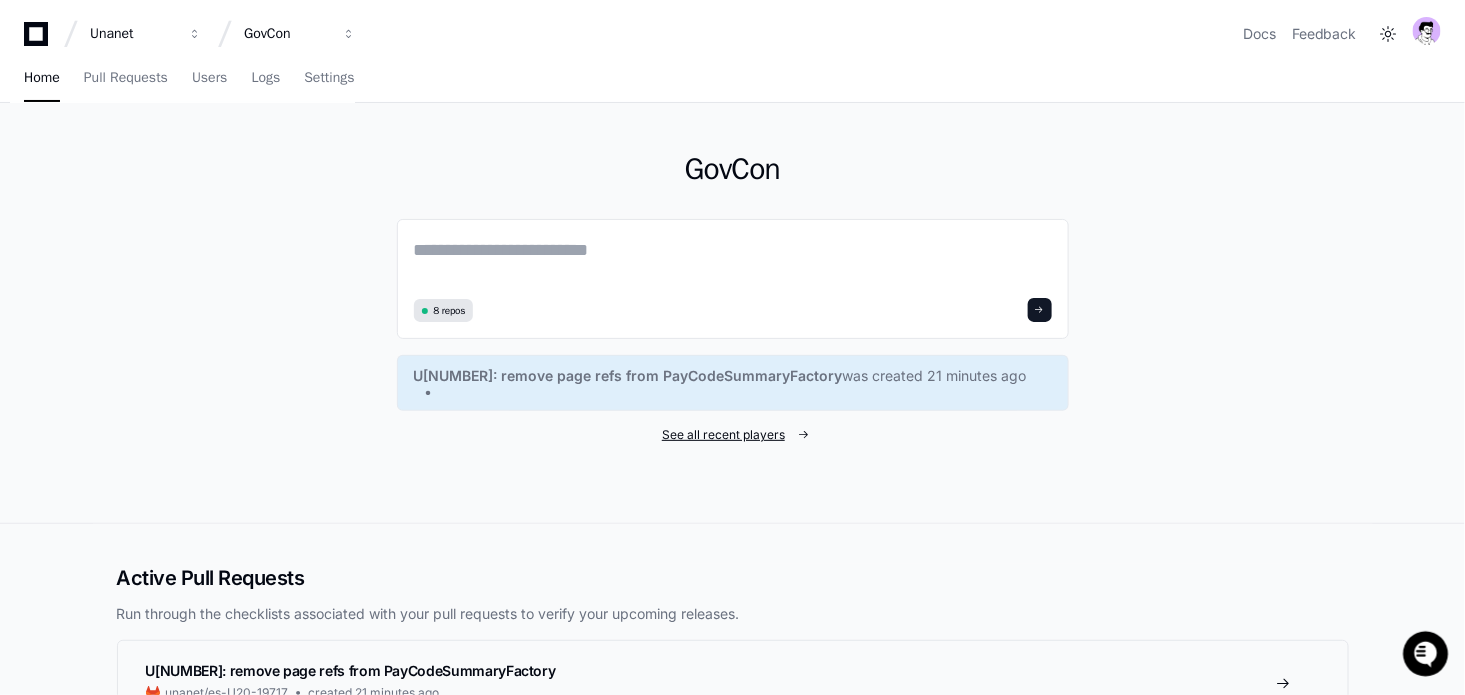 click on "See all recent players" 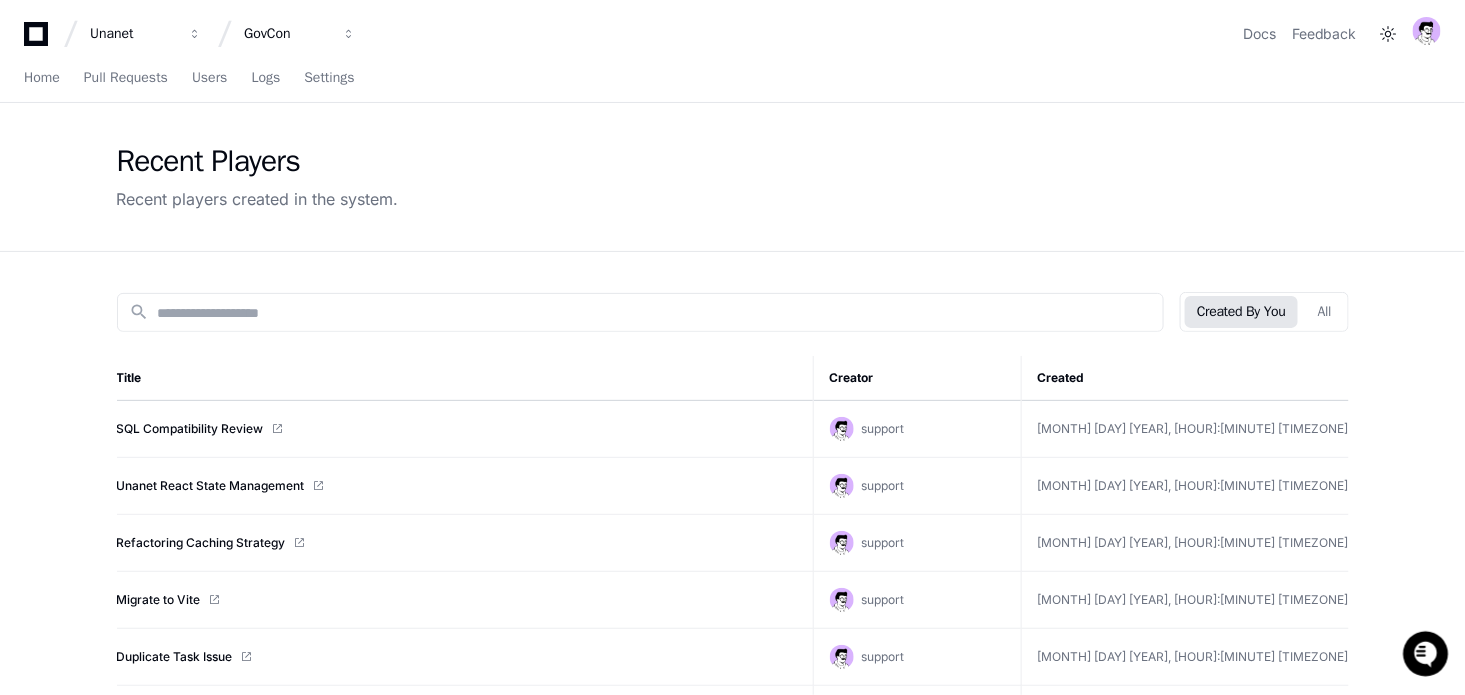 click on "Created By You   All" 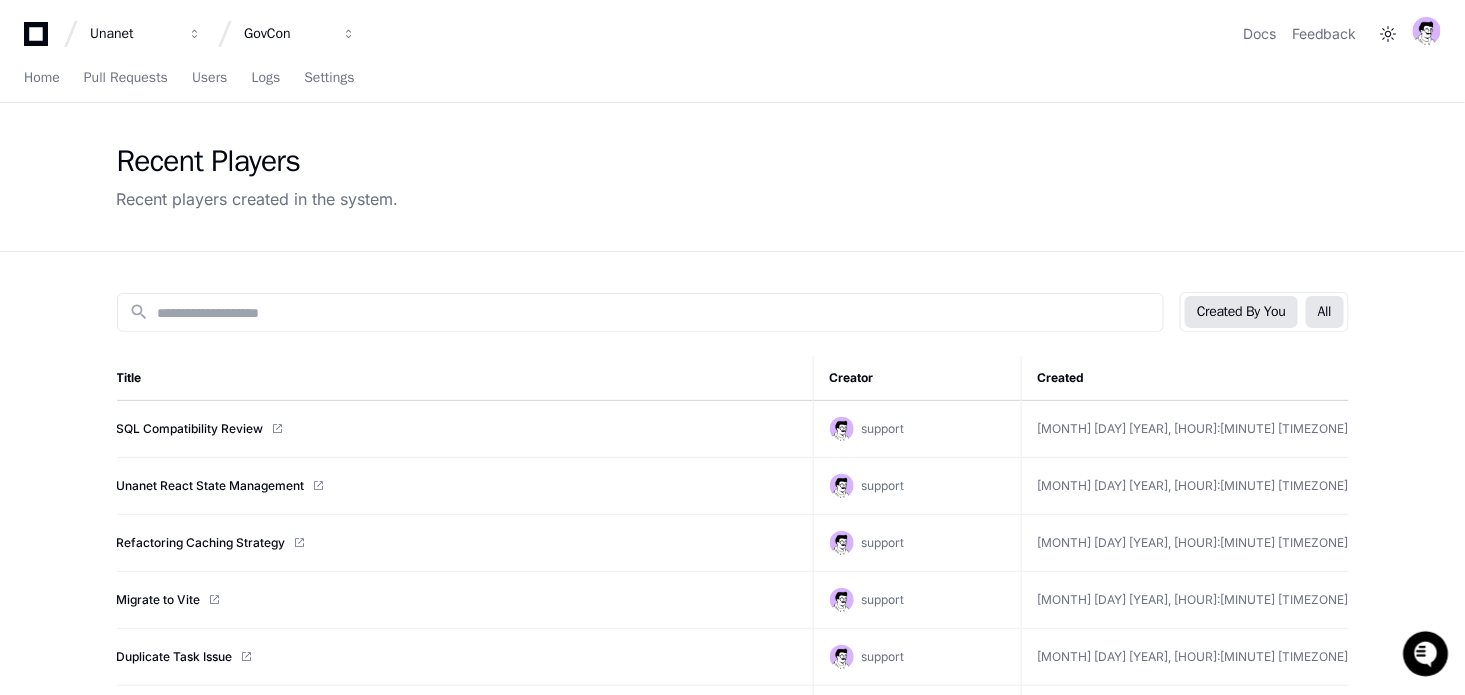 click on "All" 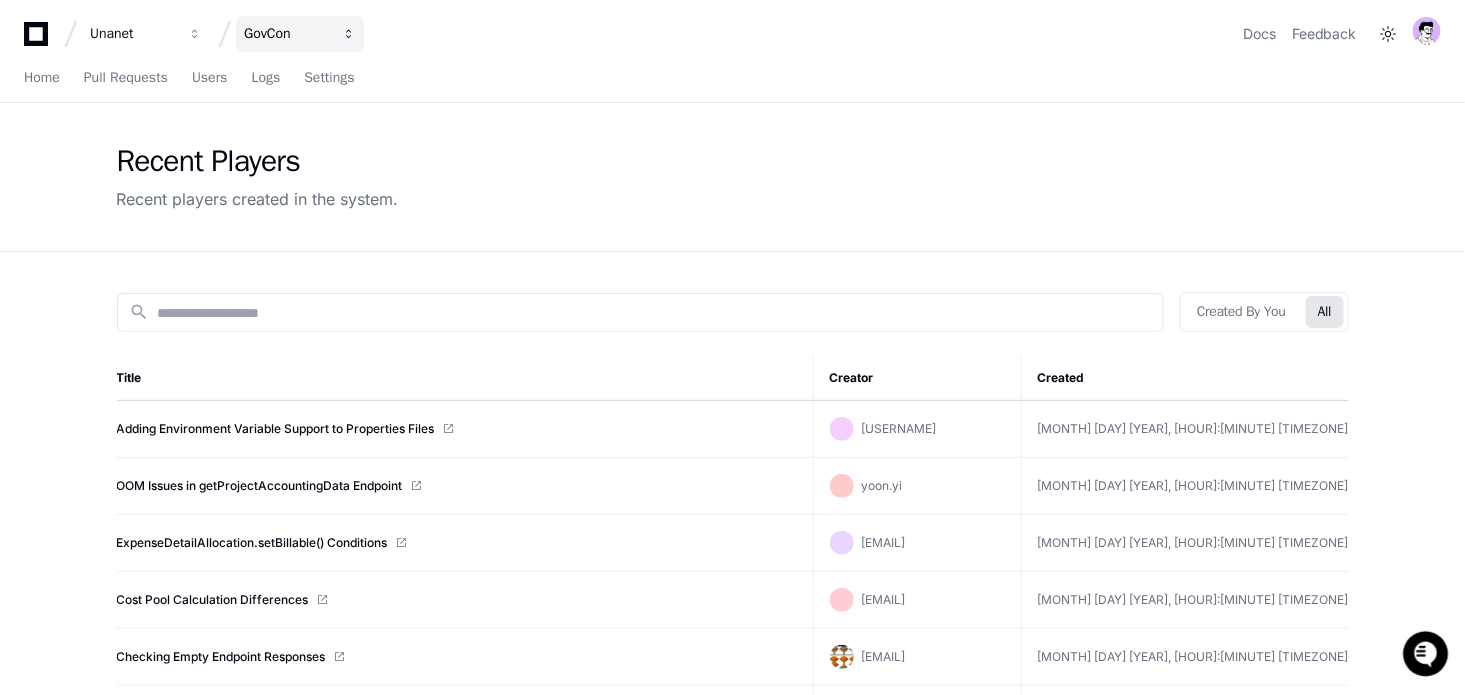 click on "GovCon" at bounding box center [133, 34] 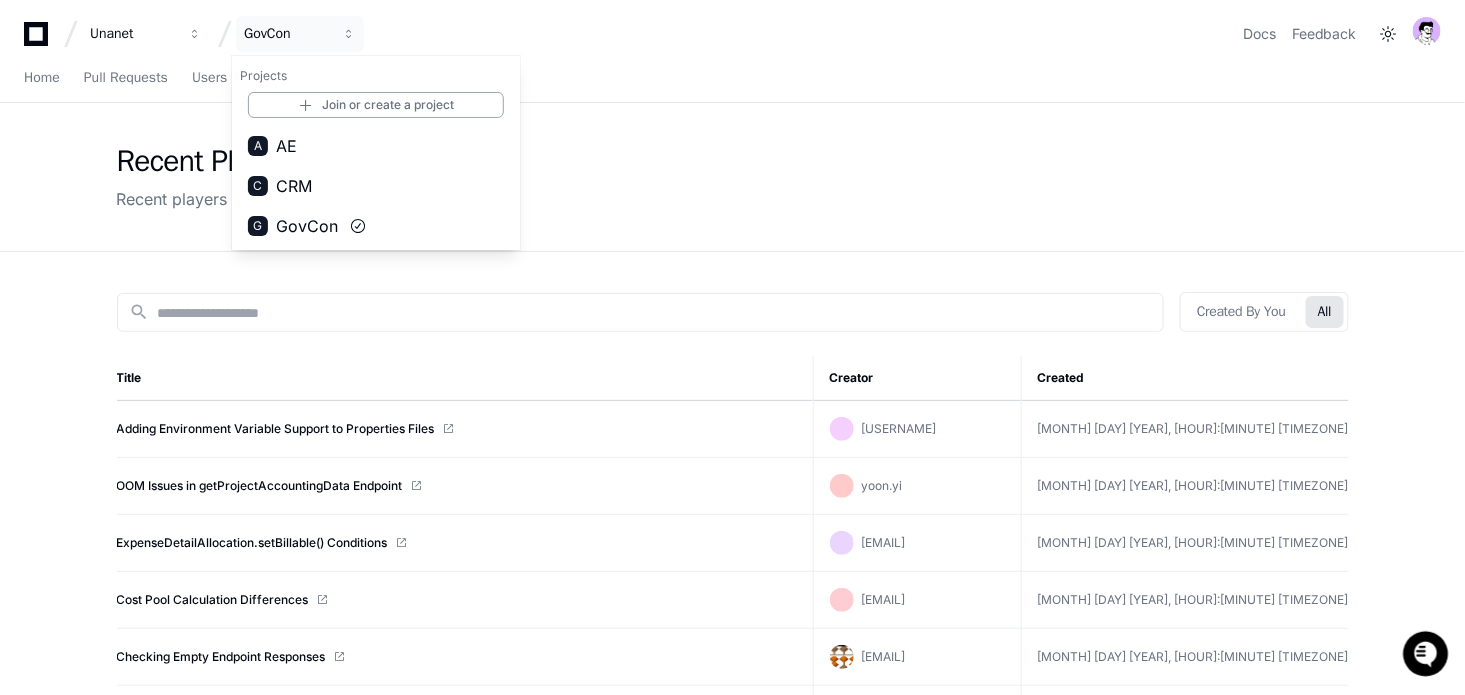 click on "Recent Players Recent players created in the system." 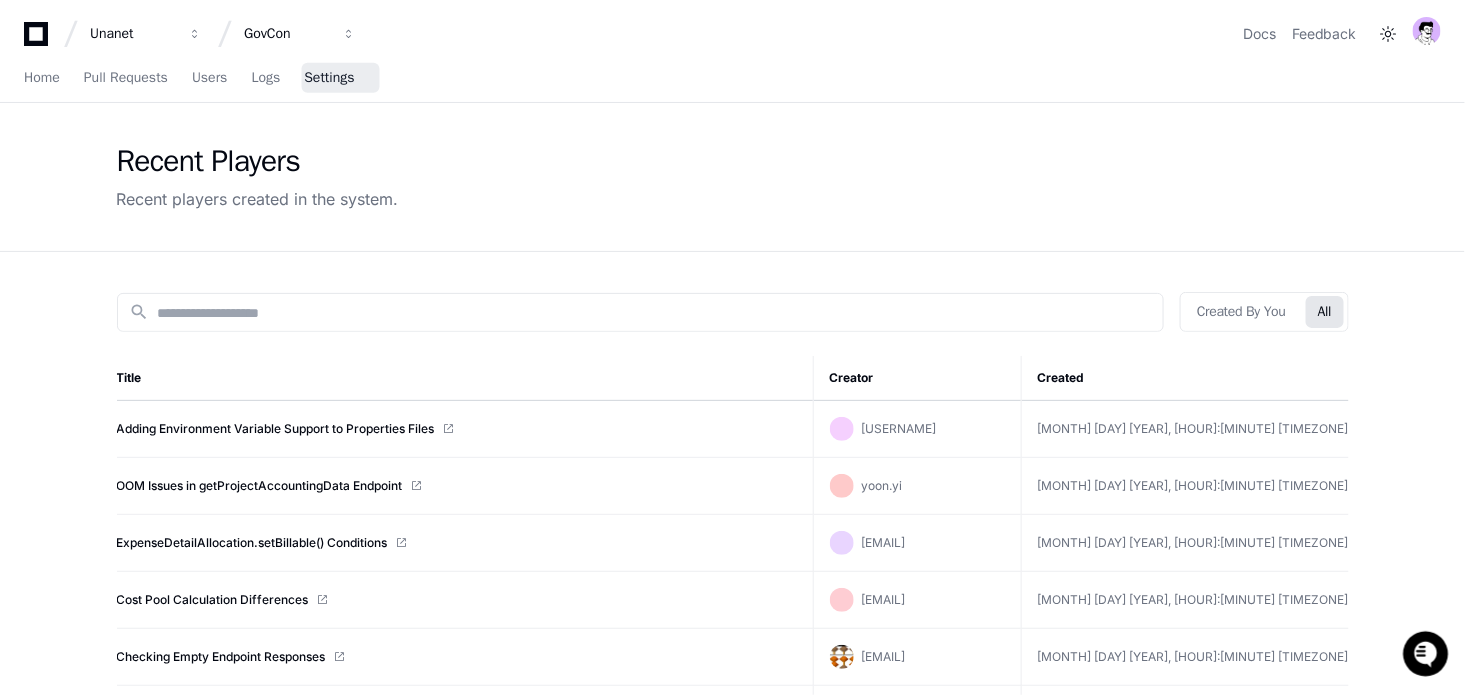 click on "Settings" at bounding box center (329, 79) 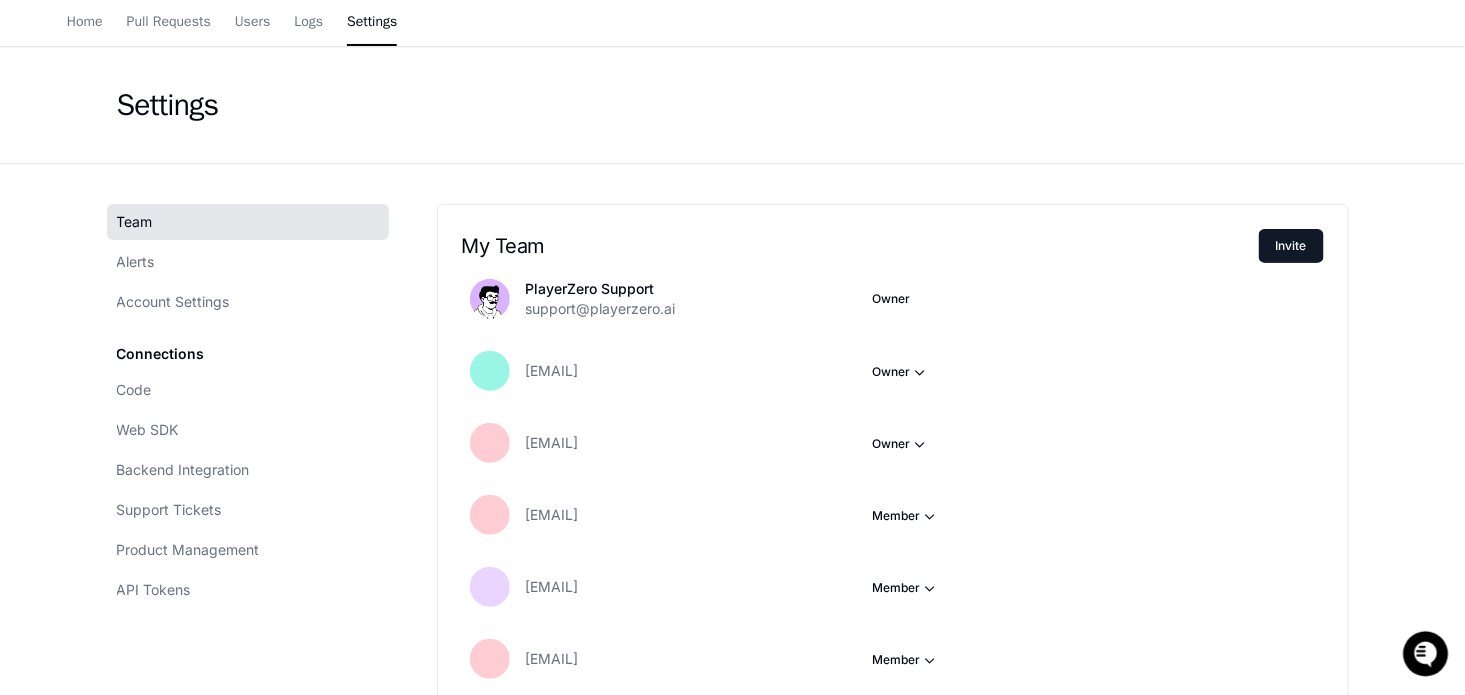 scroll, scrollTop: 0, scrollLeft: 0, axis: both 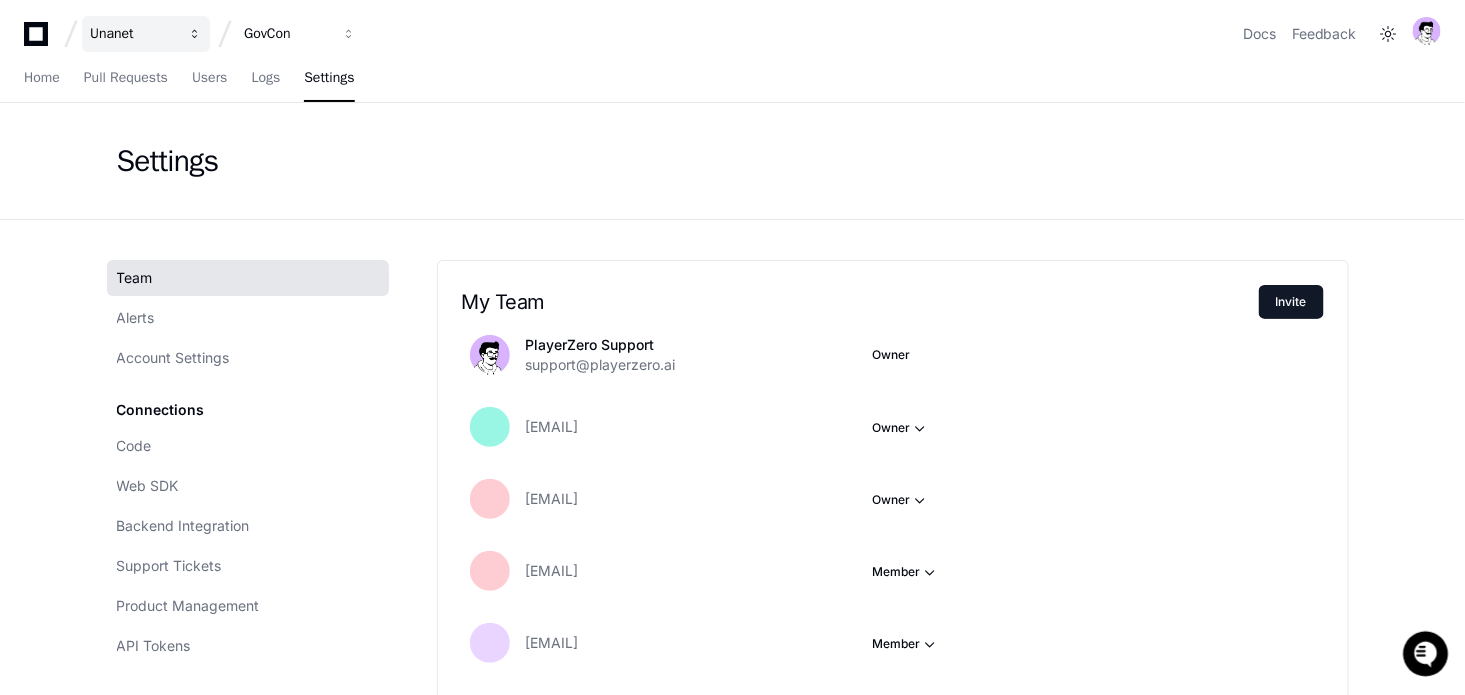 click on "Unanet" at bounding box center (133, 34) 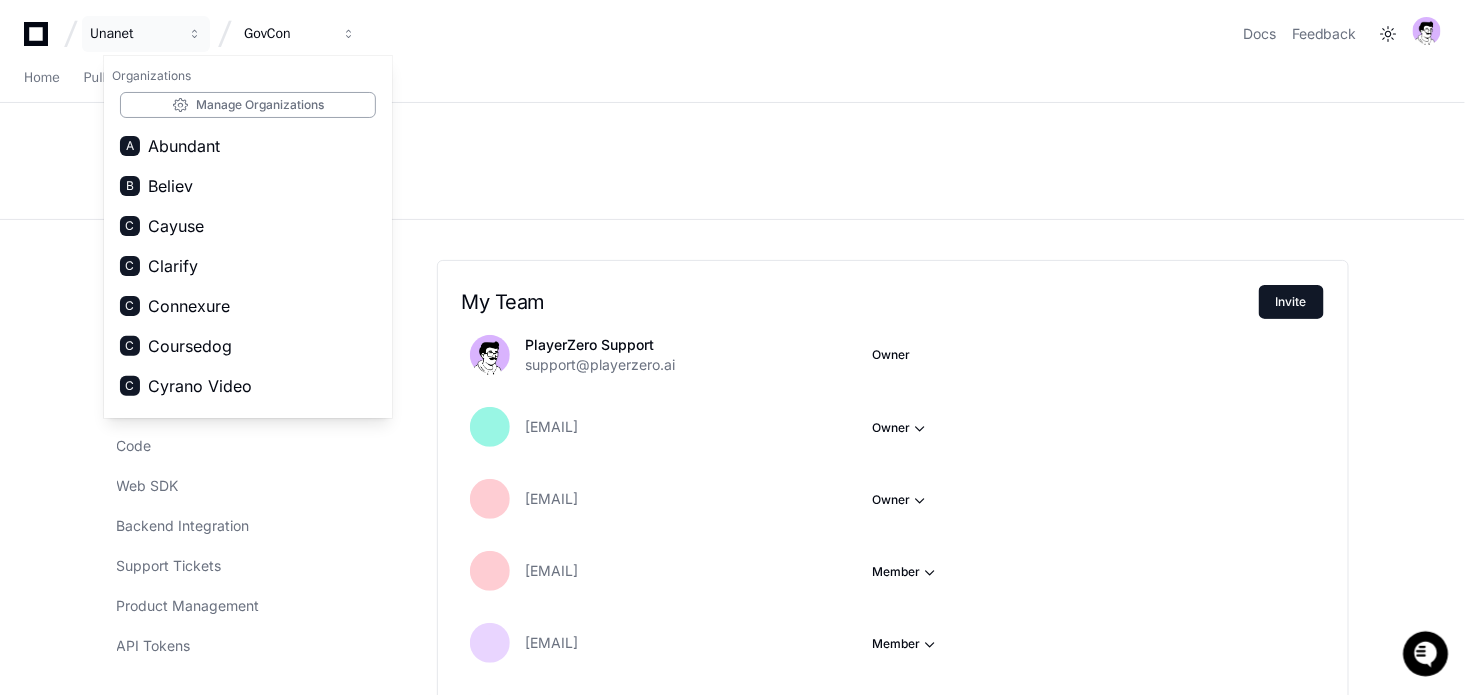 click on "Settings" 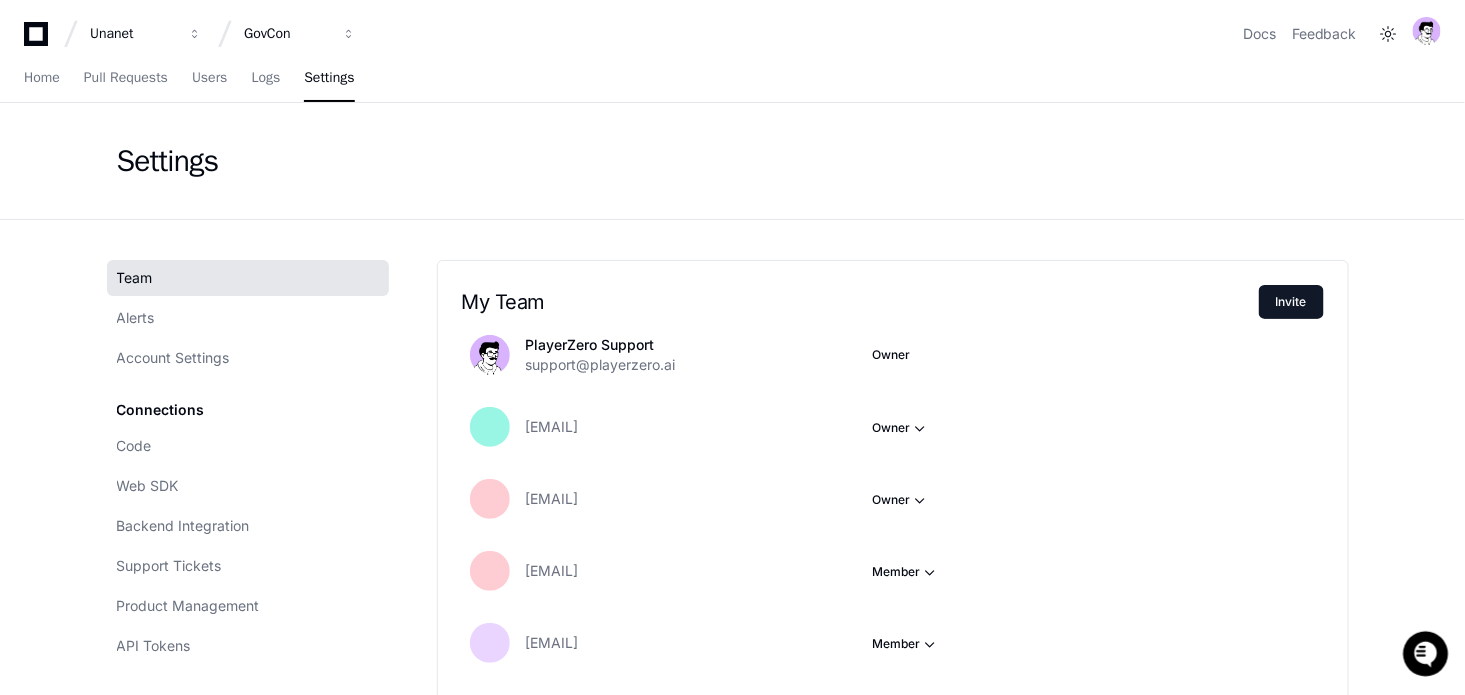click on "Home Pull Requests Users Logs Settings" at bounding box center [189, 79] 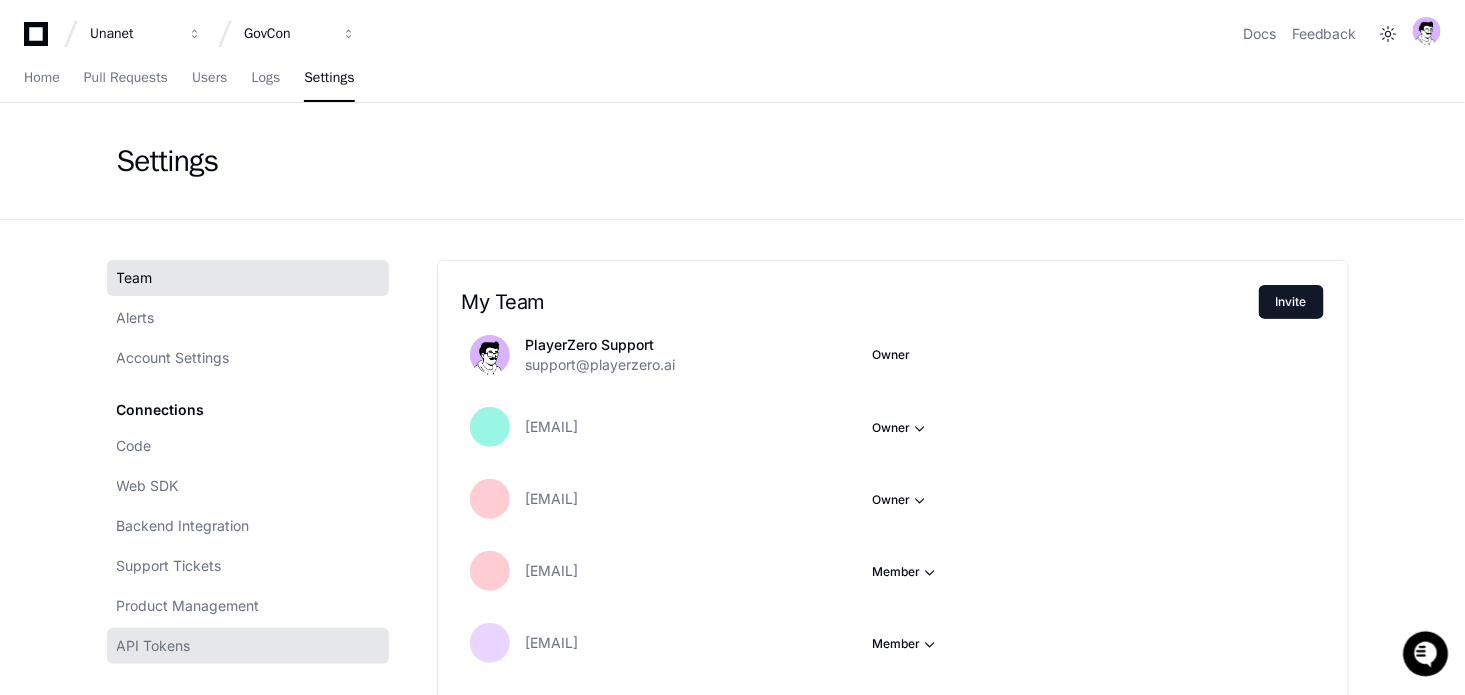 click on "API Tokens" 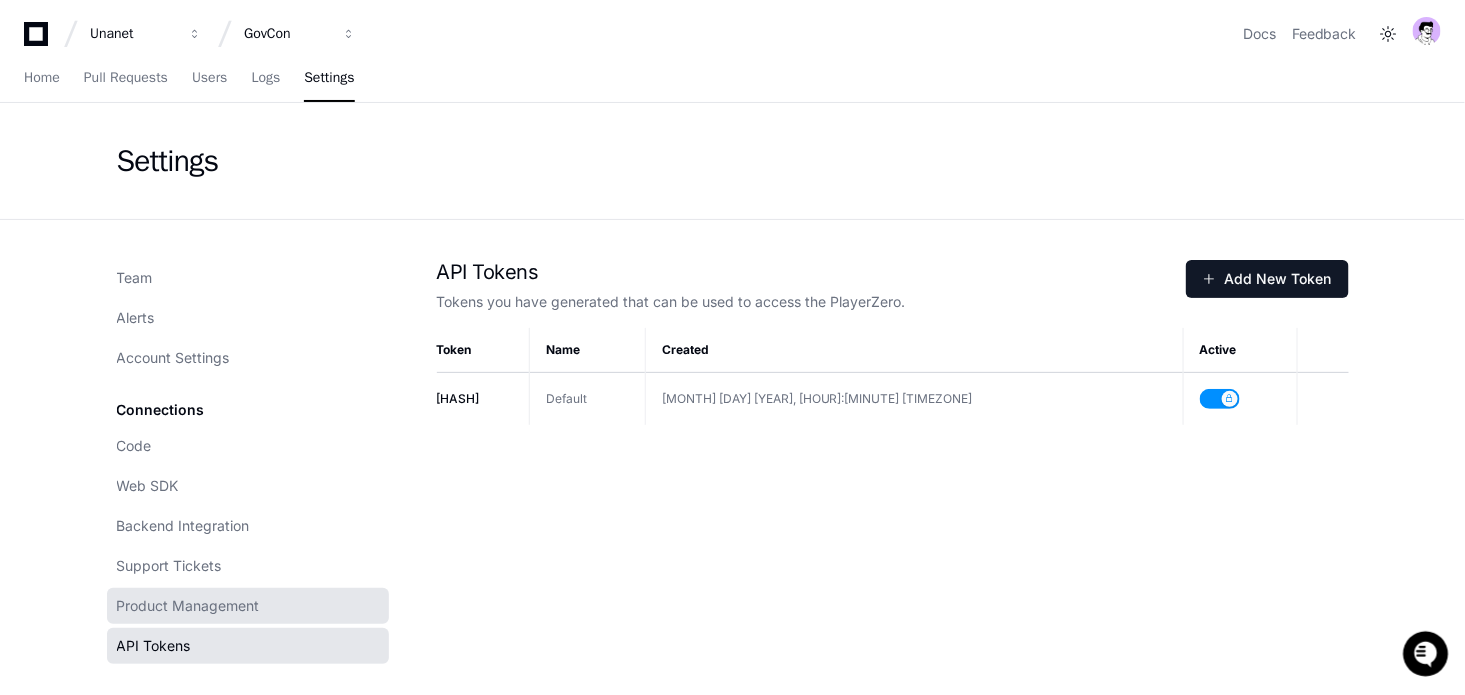 click on "Product Management" 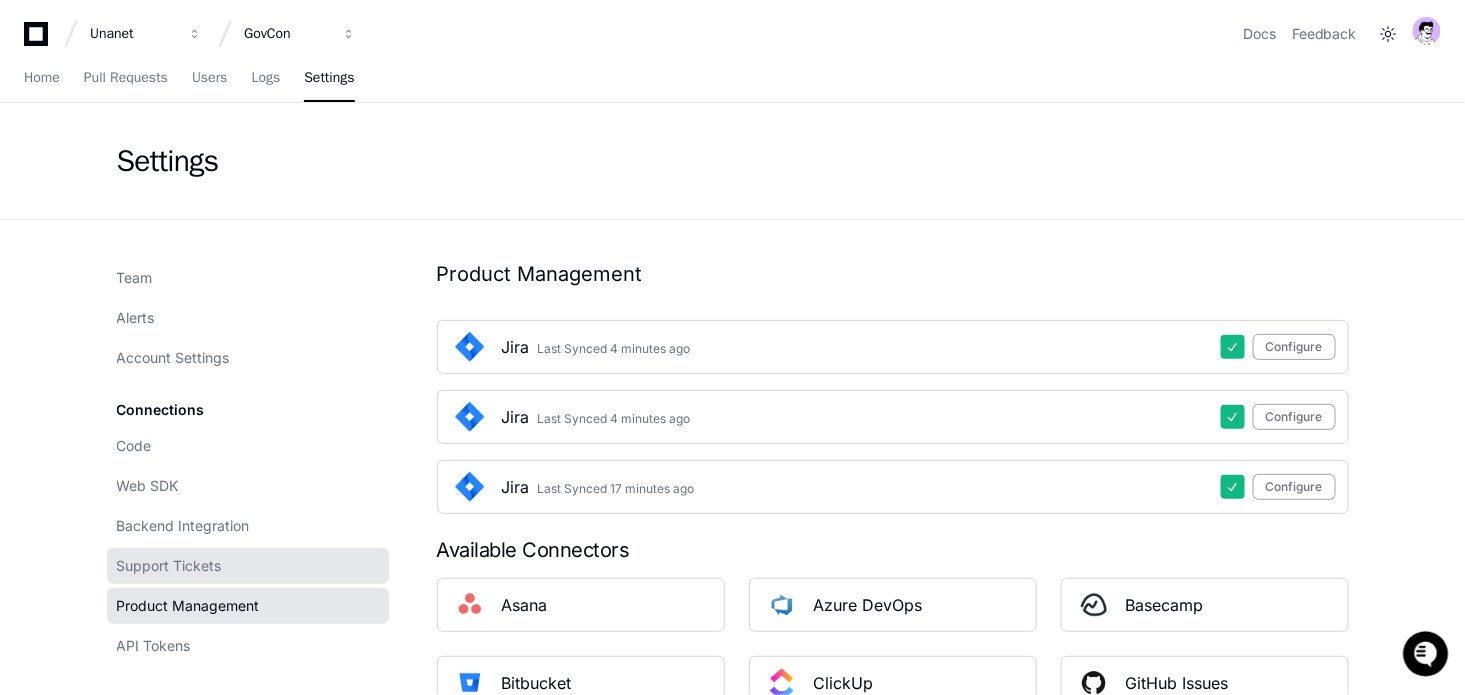 click on "Support Tickets" 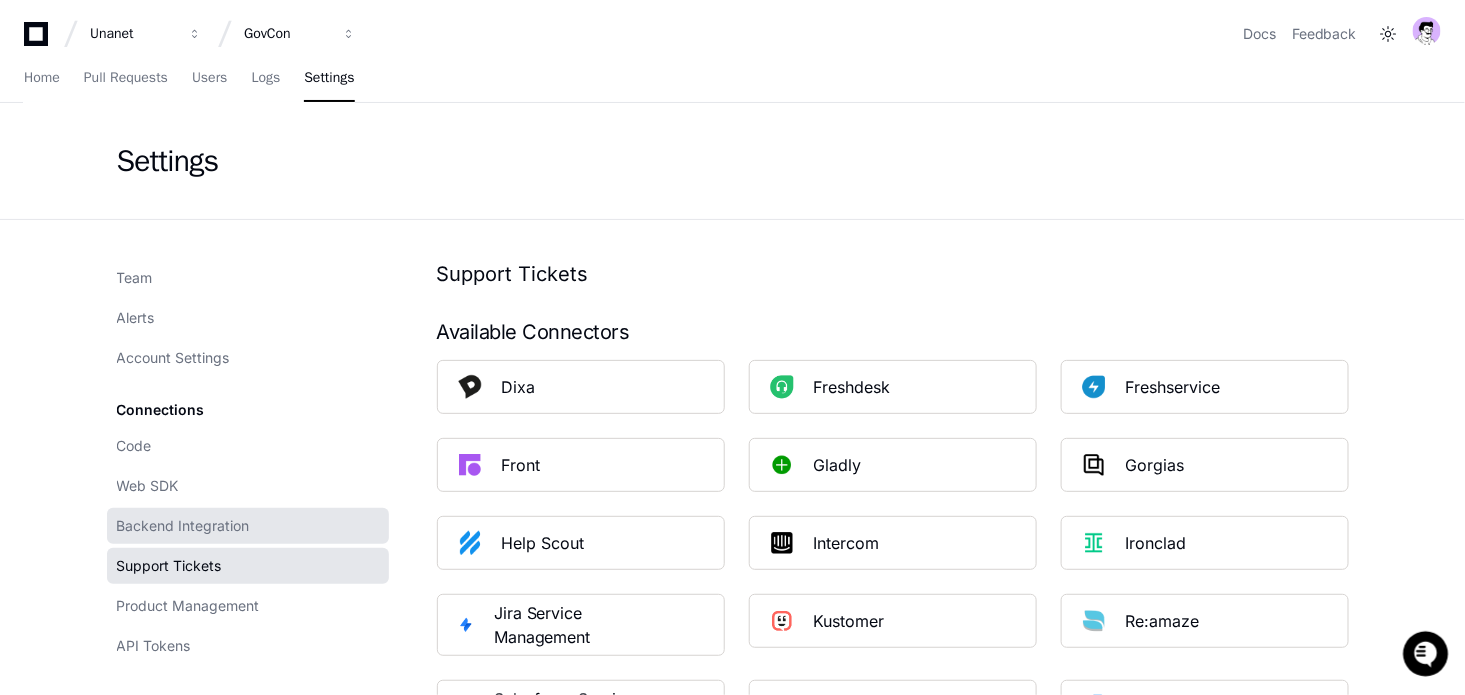 click on "Backend Integration" 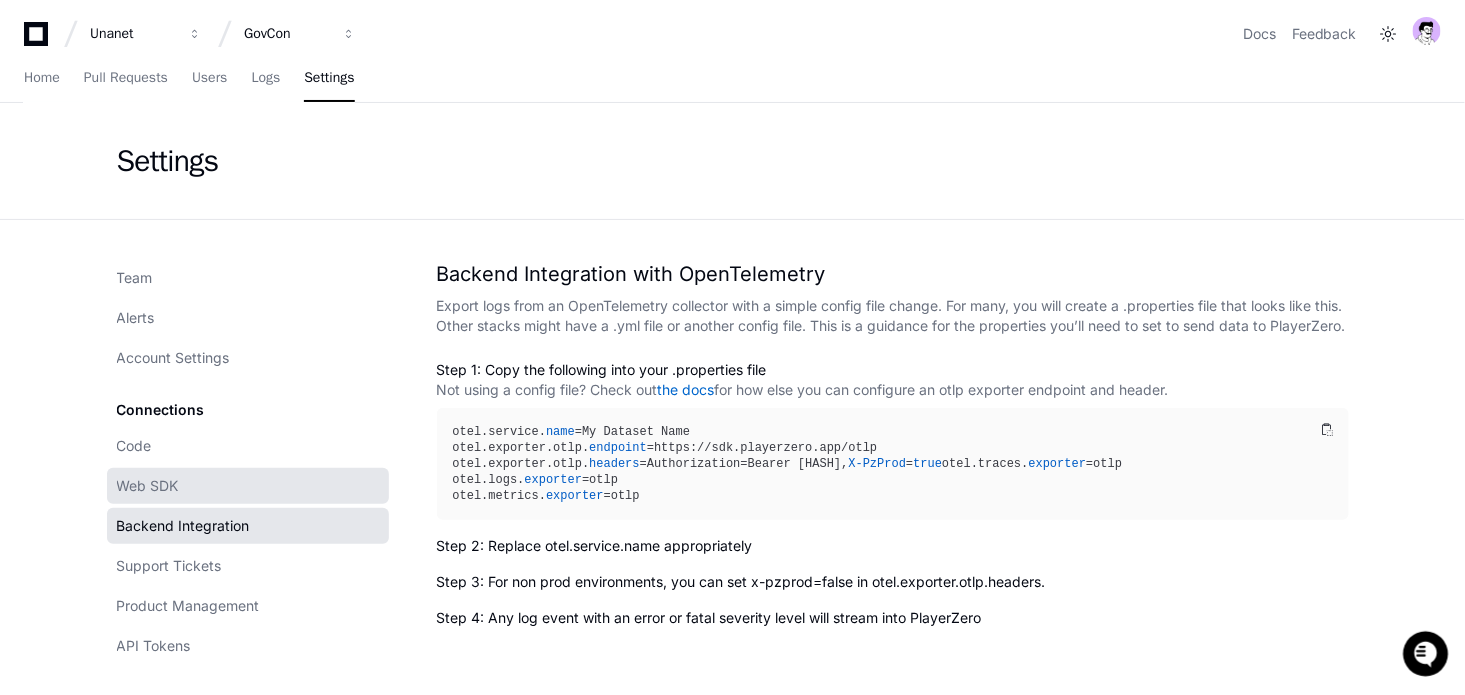 click on "Web SDK" 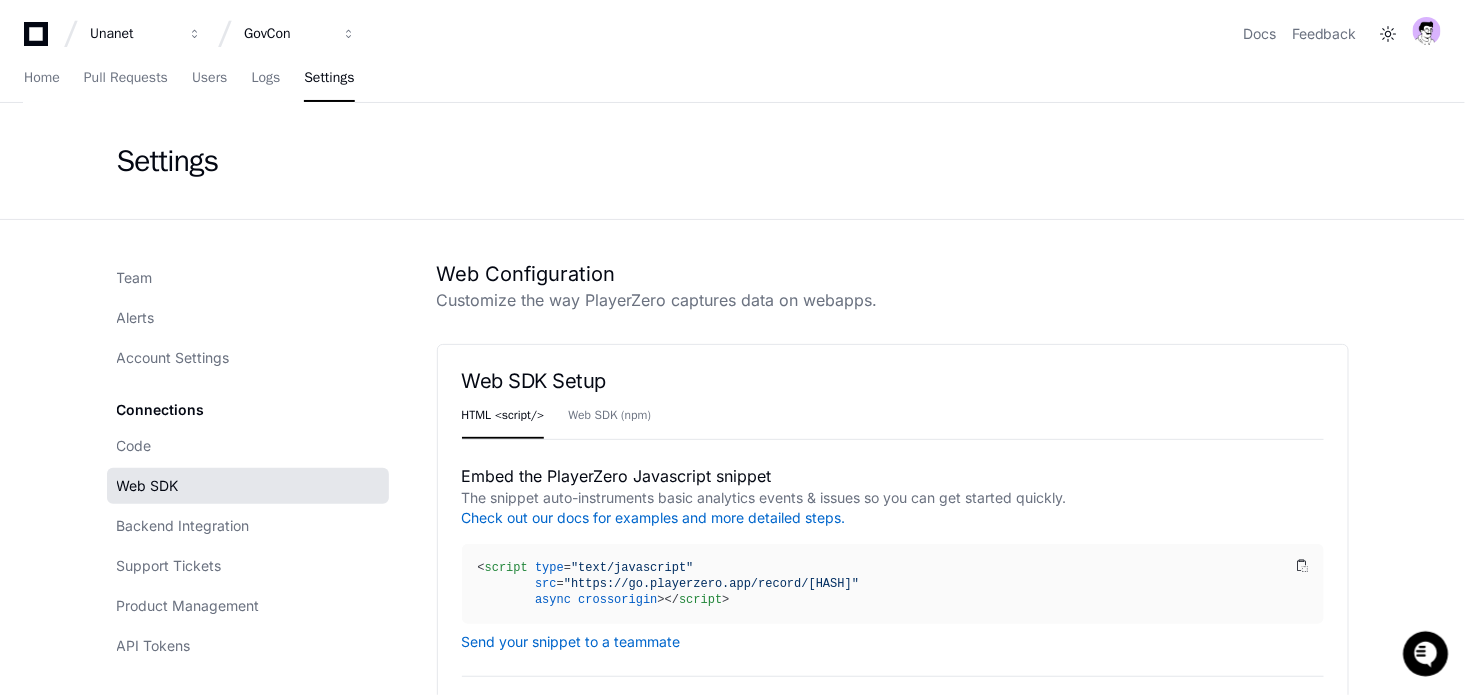 click on "Connections Code Web SDK Backend Integration Support Tickets Product Management API Tokens" 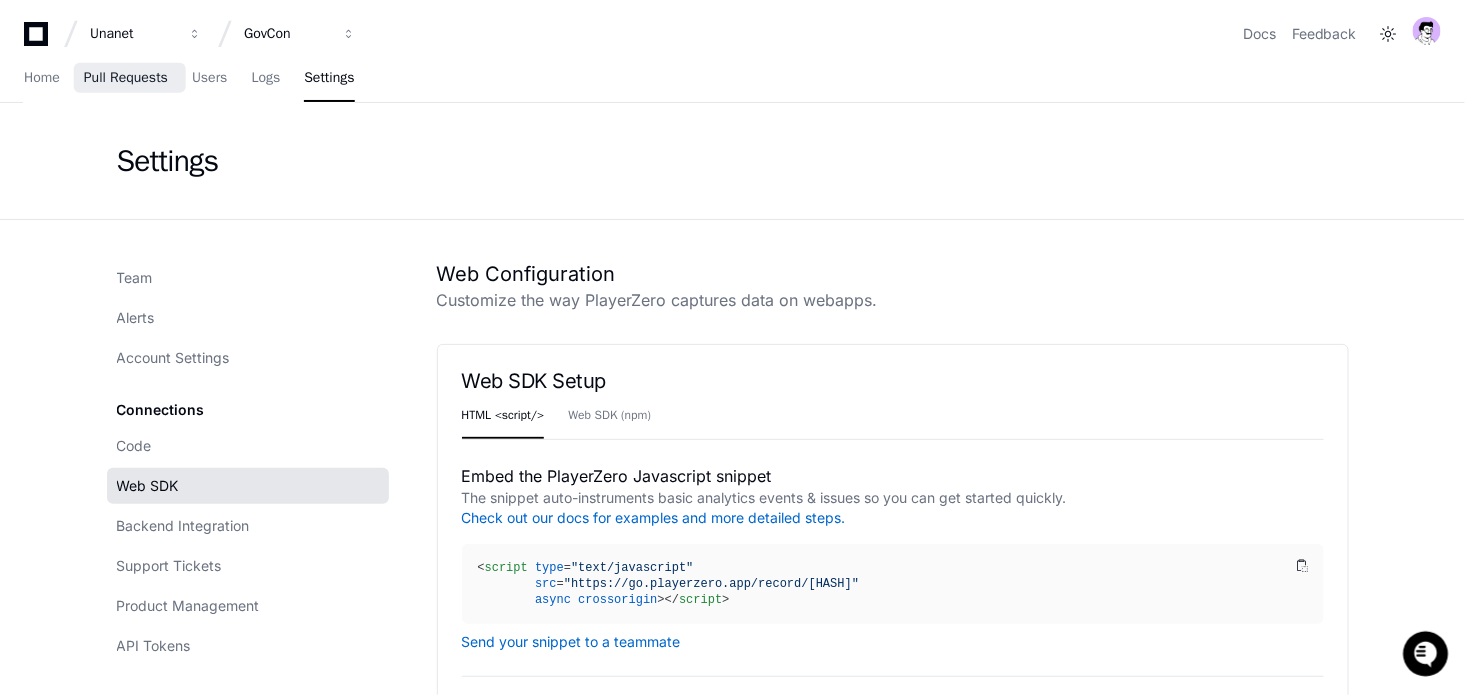 click on "Pull Requests" at bounding box center [126, 79] 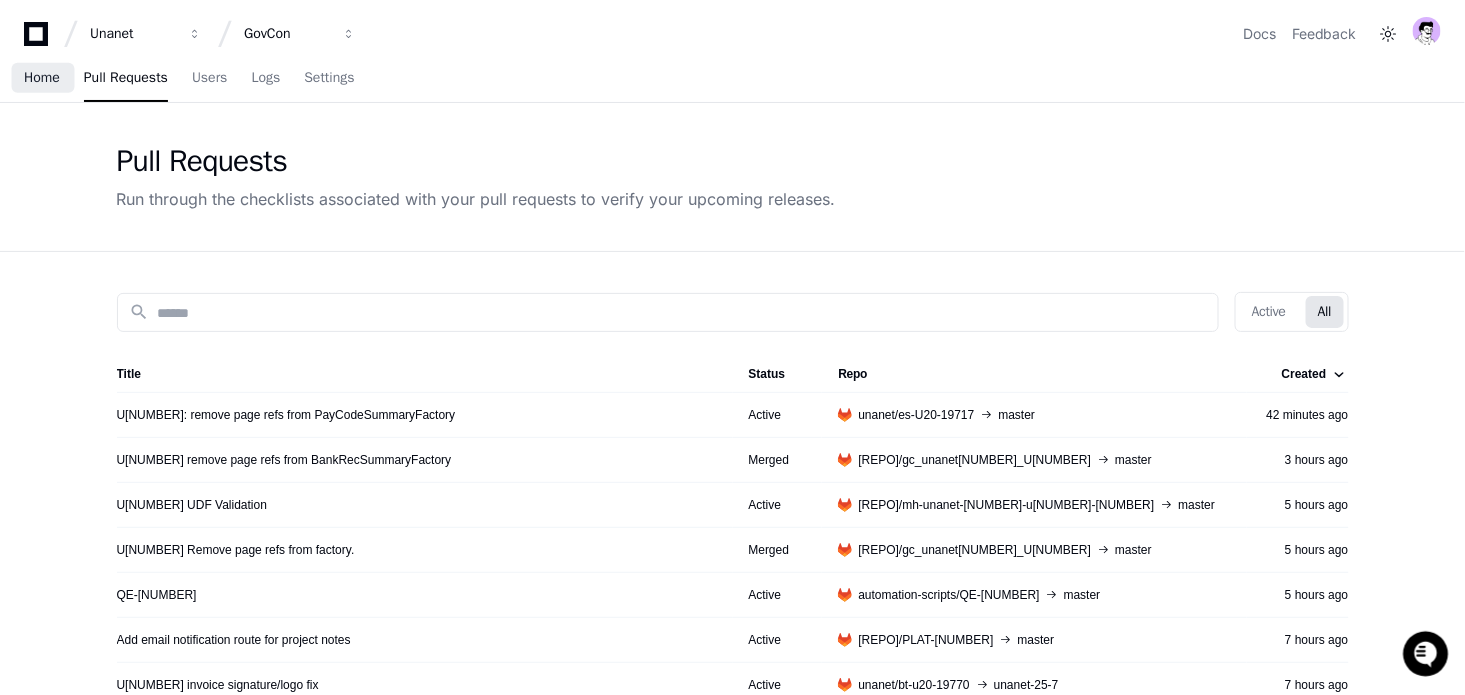 click on "Home" at bounding box center [42, 78] 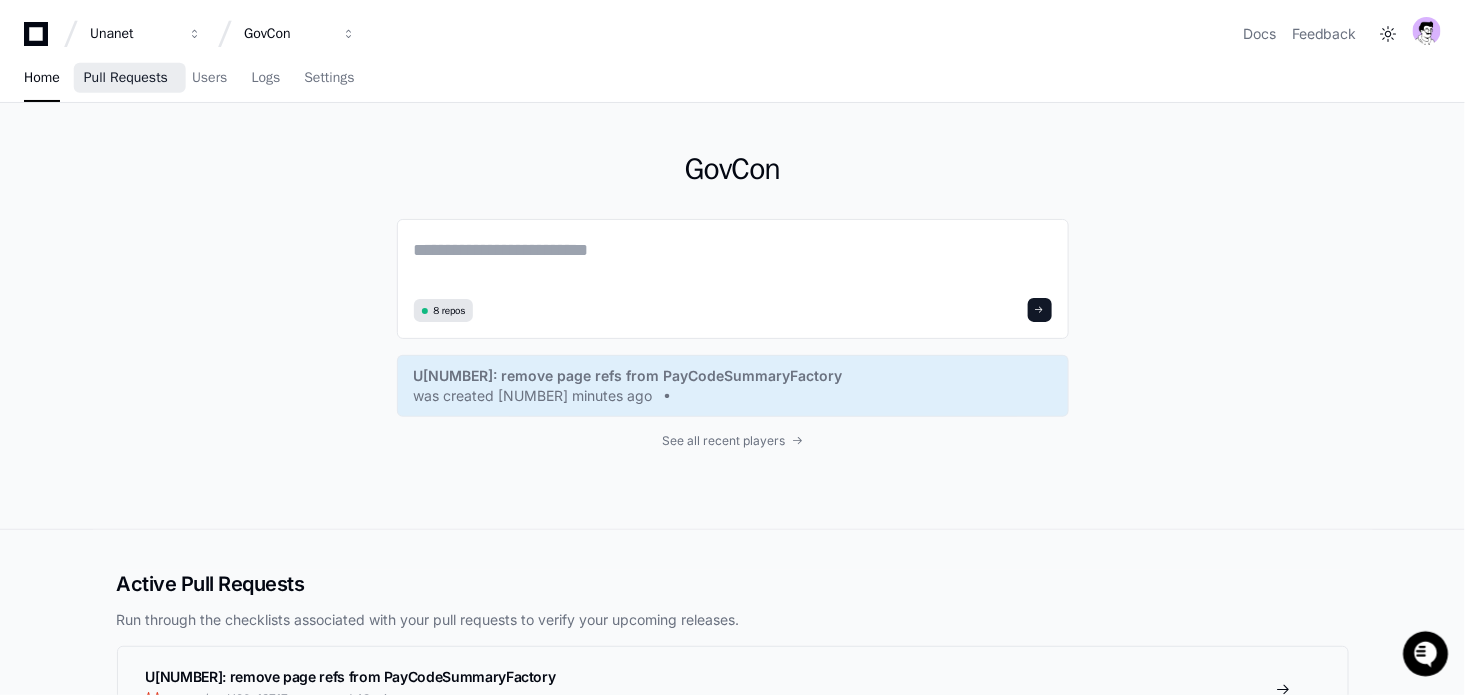 click on "Pull Requests" at bounding box center [126, 78] 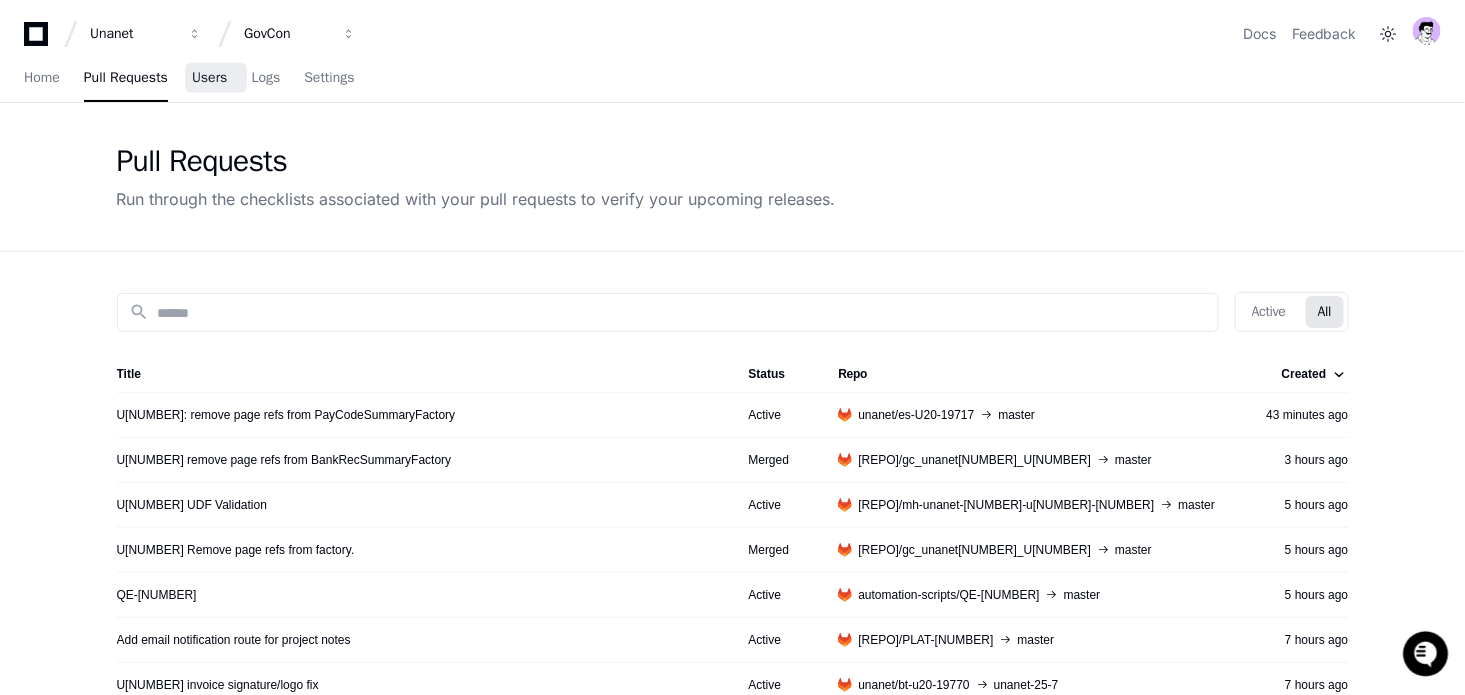 click on "Users" at bounding box center (210, 78) 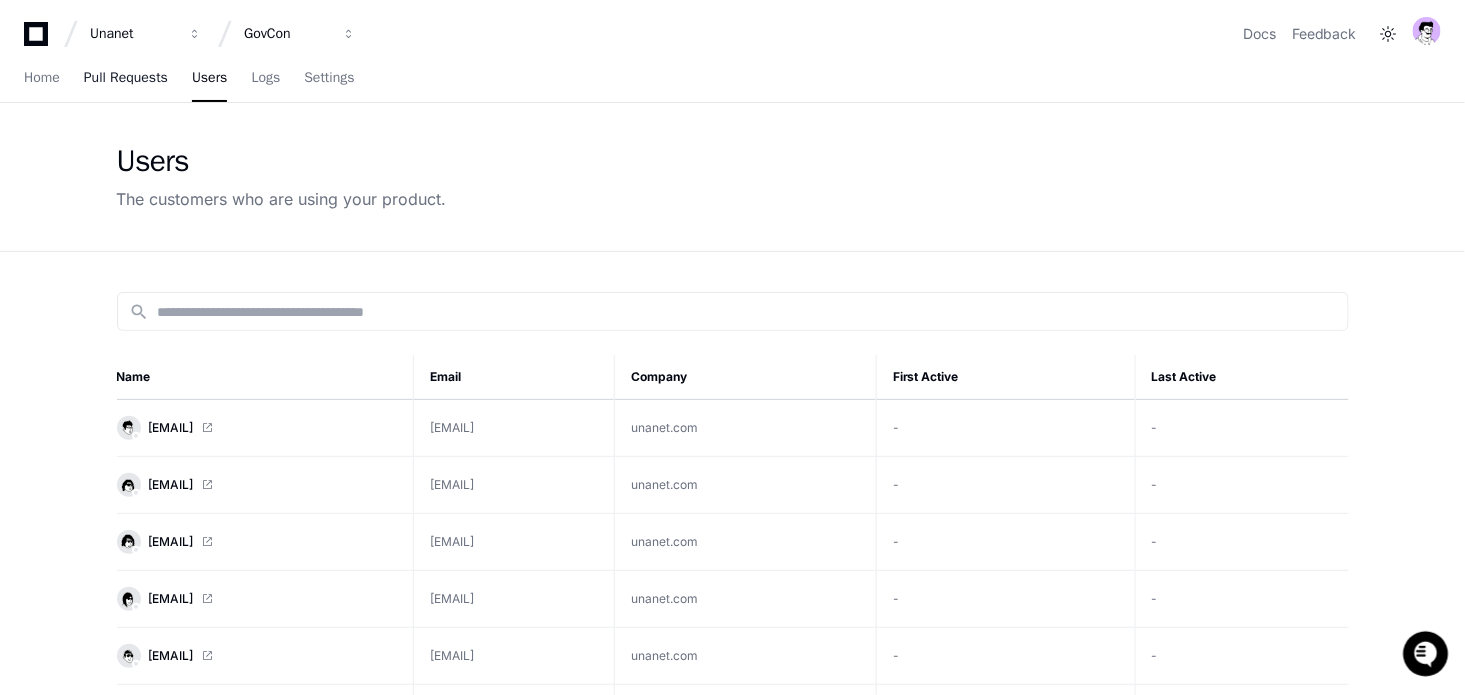 drag, startPoint x: 63, startPoint y: 77, endPoint x: 108, endPoint y: 58, distance: 48.8467 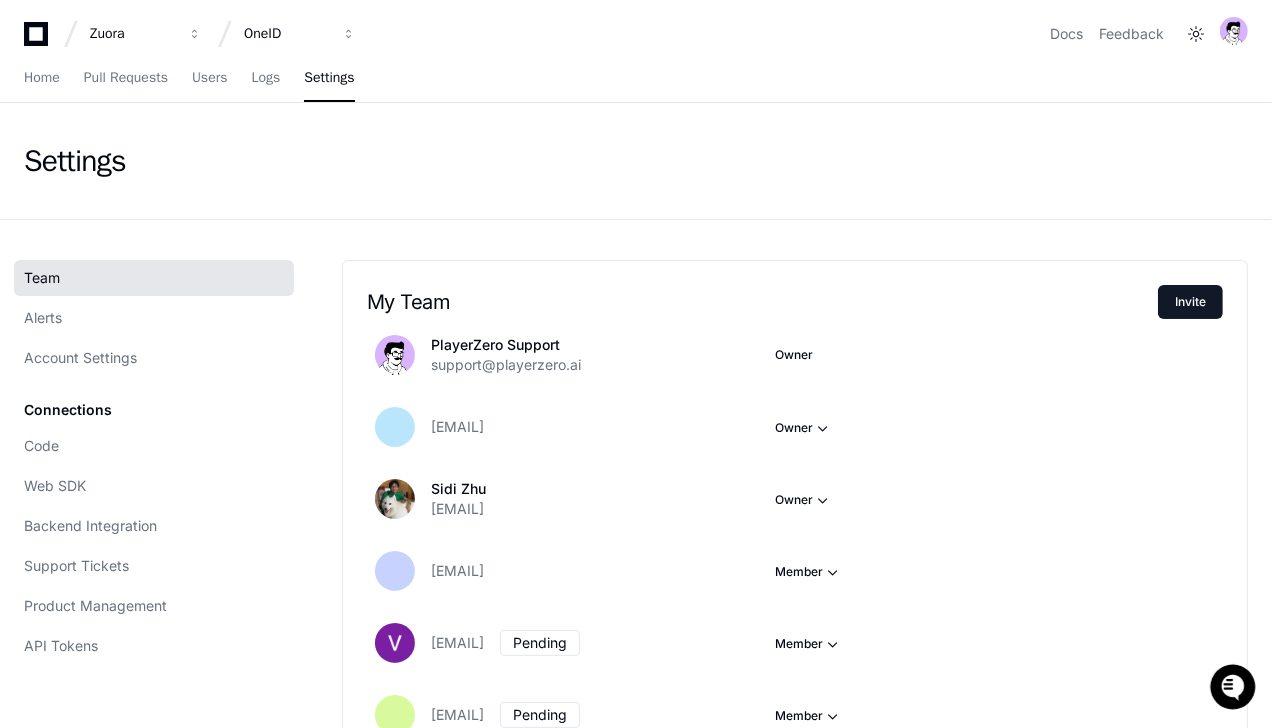 scroll, scrollTop: 0, scrollLeft: 0, axis: both 